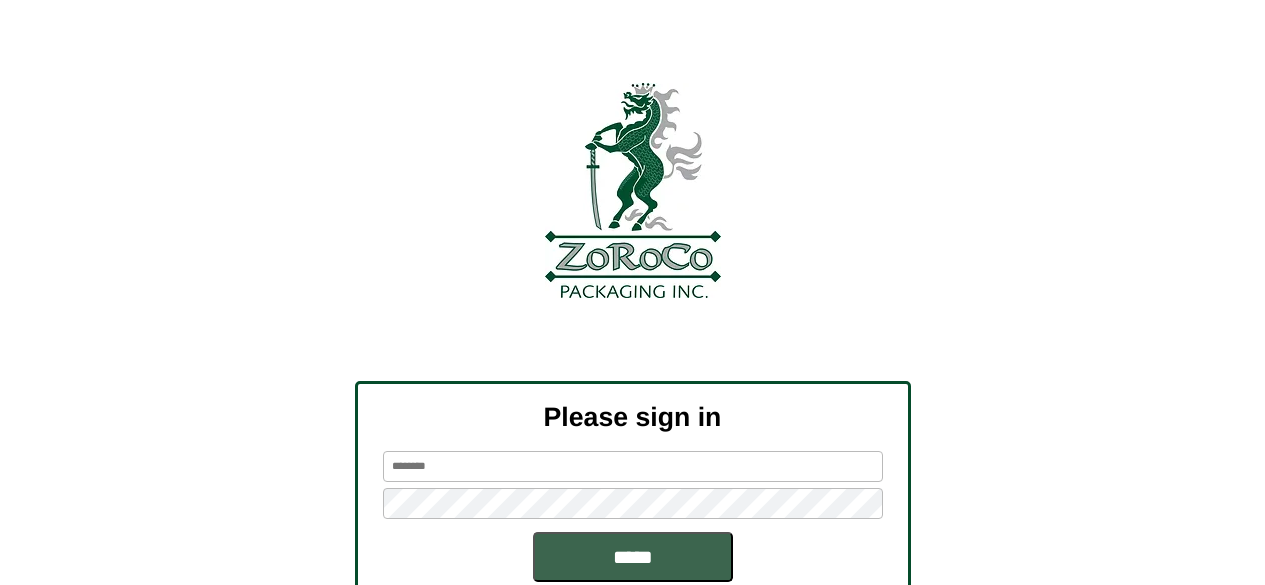 scroll, scrollTop: 0, scrollLeft: 0, axis: both 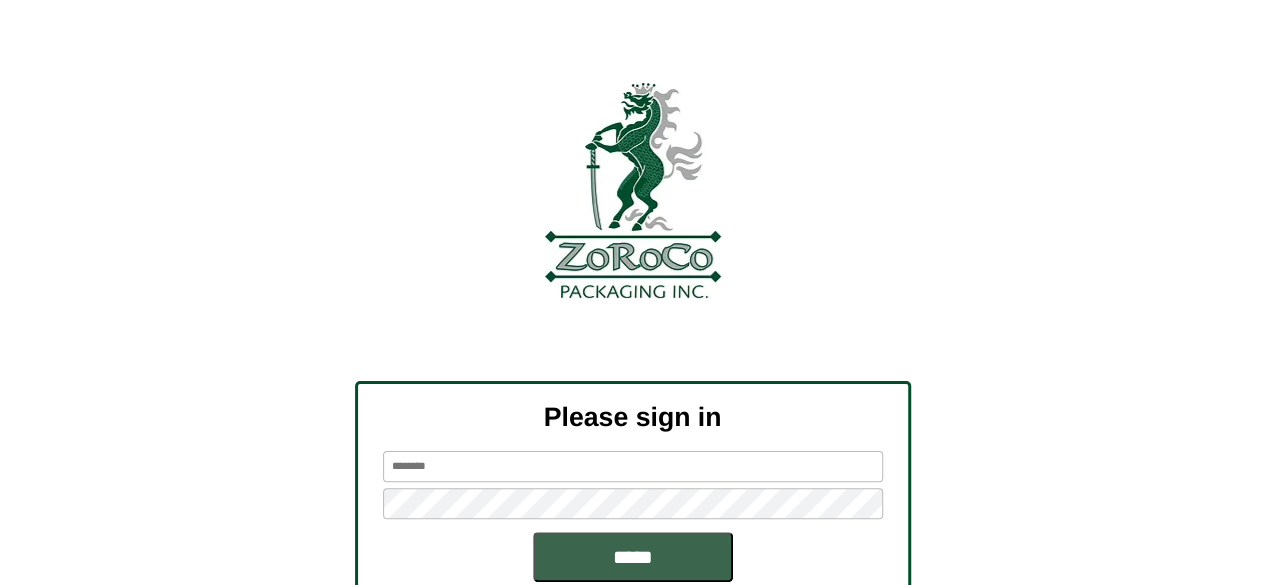 click at bounding box center (633, 466) 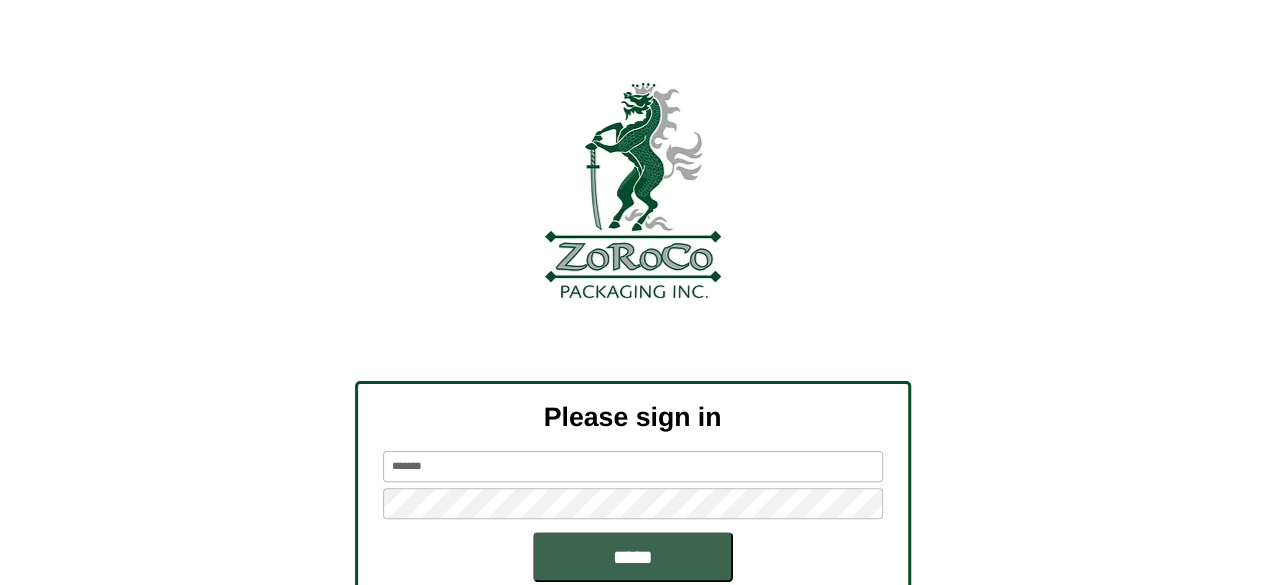 click on "*****" at bounding box center [633, 557] 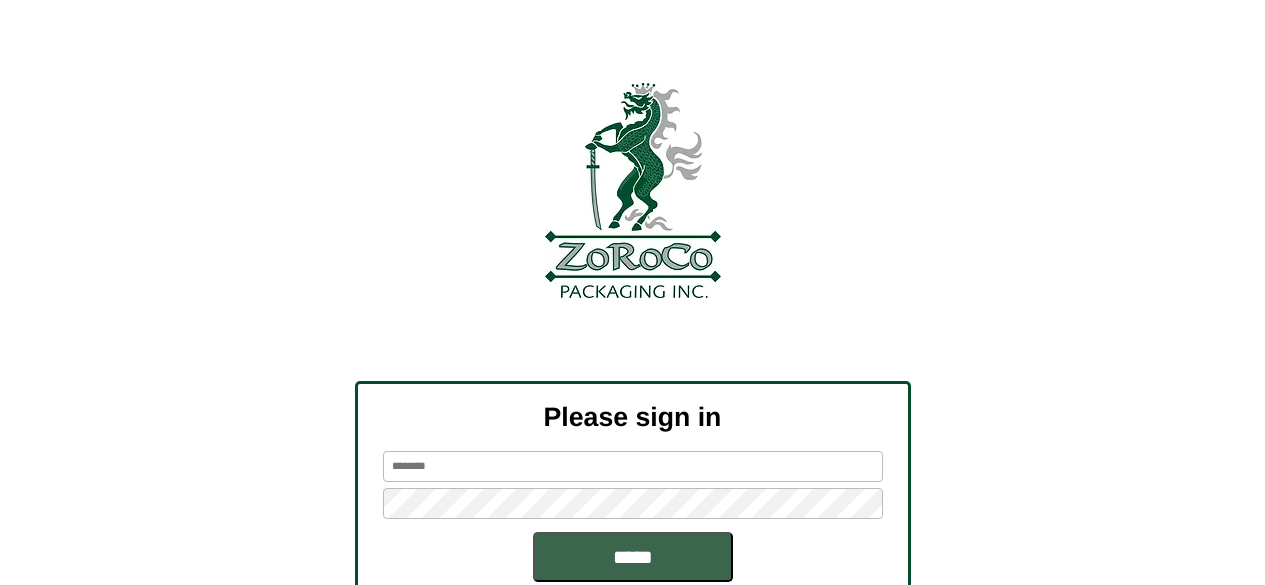 scroll, scrollTop: 0, scrollLeft: 0, axis: both 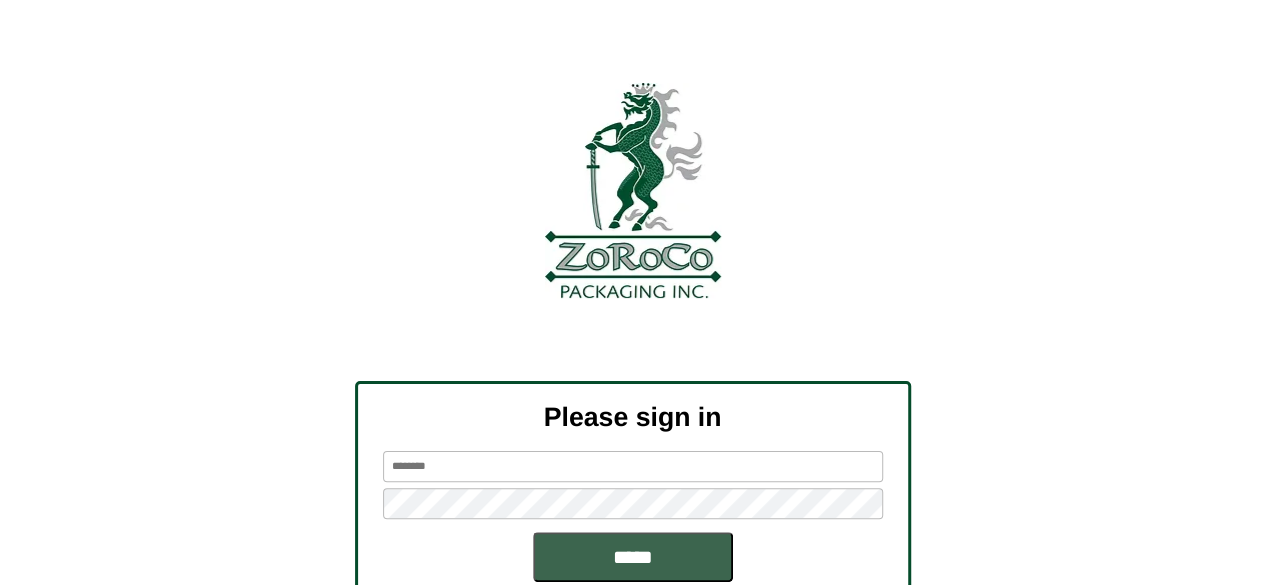 click at bounding box center [633, 466] 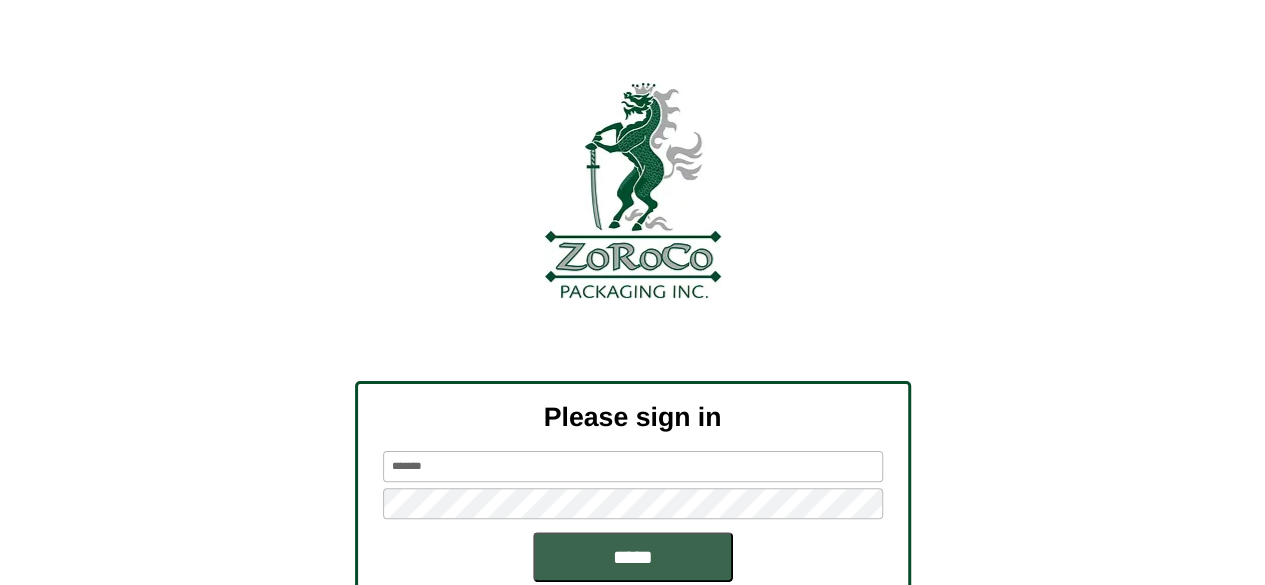 click on "*****" at bounding box center [633, 557] 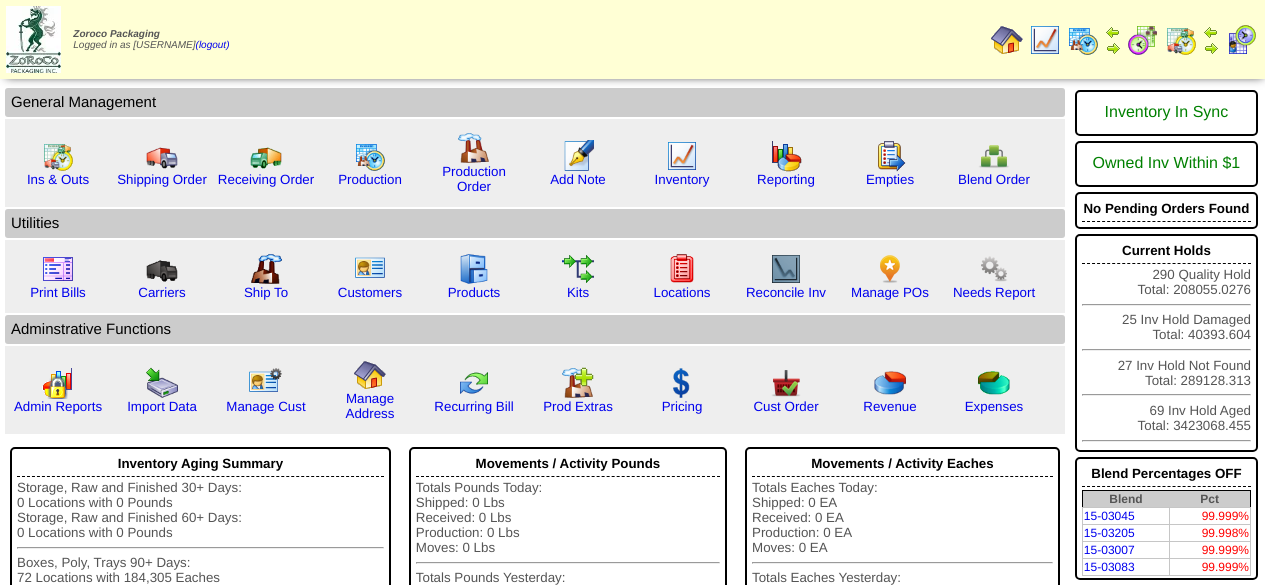 scroll, scrollTop: 0, scrollLeft: 0, axis: both 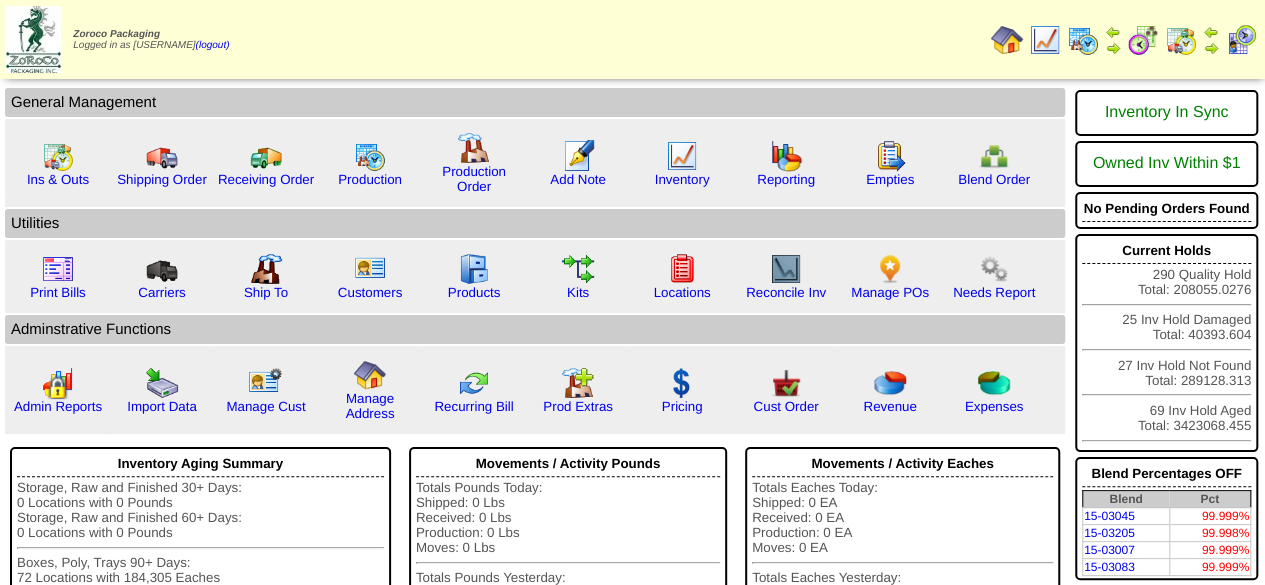 click at bounding box center [1083, 40] 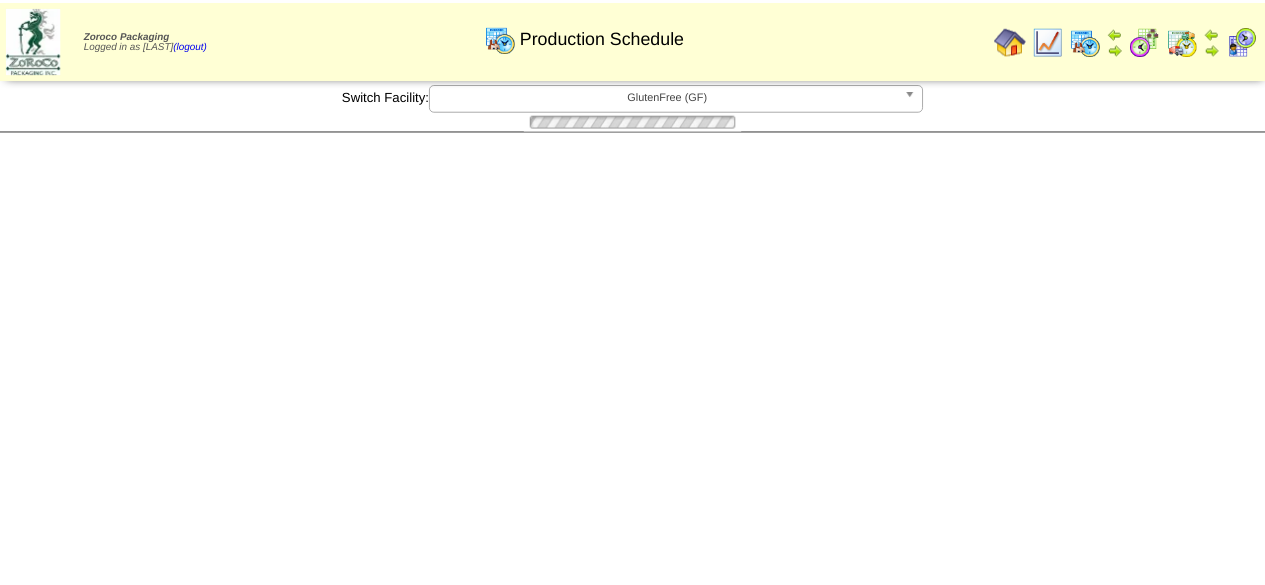 scroll, scrollTop: 0, scrollLeft: 0, axis: both 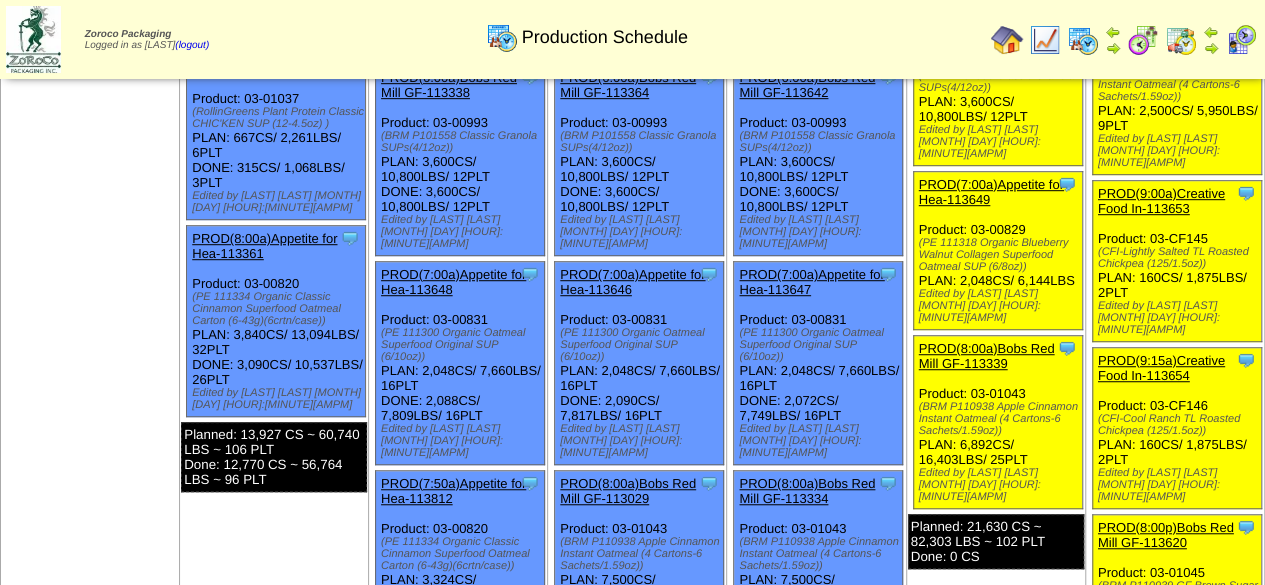 click on "PROD(8:00a)Bobs Red Mill GF-113334" at bounding box center [807, 491] 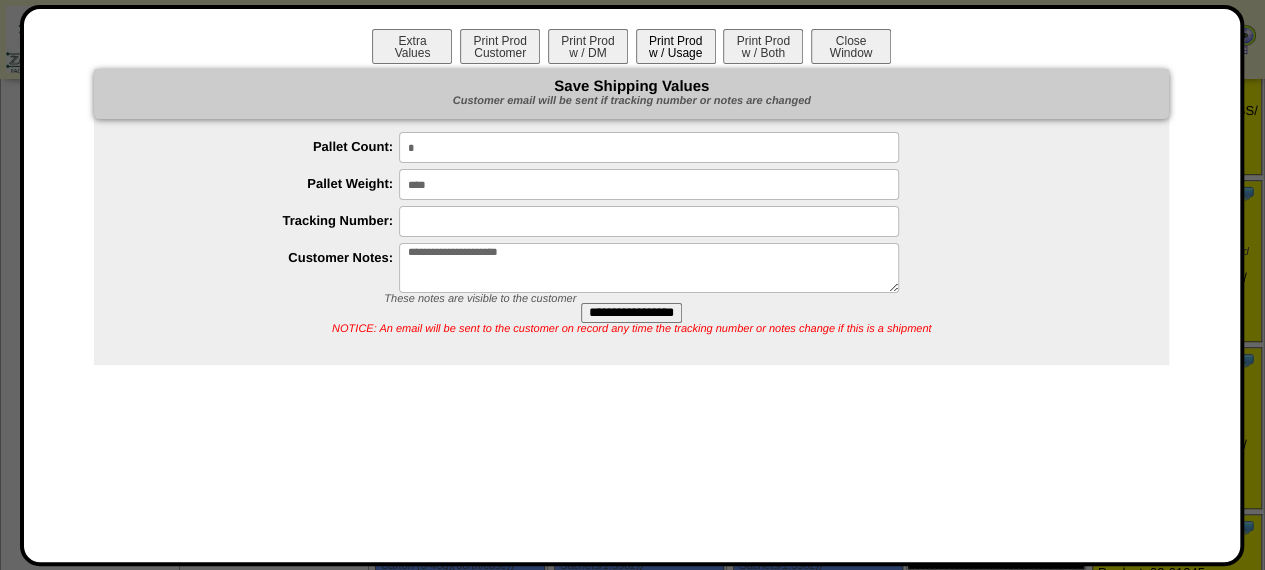 click on "Print Prod w / Usage" at bounding box center (676, 46) 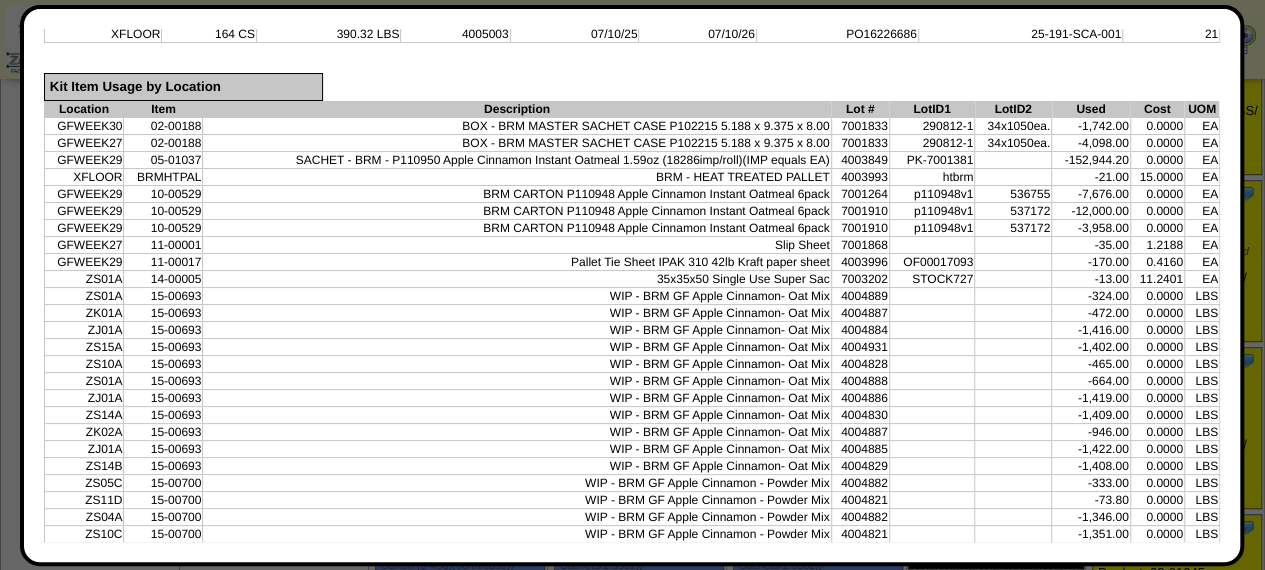 scroll, scrollTop: 1040, scrollLeft: 0, axis: vertical 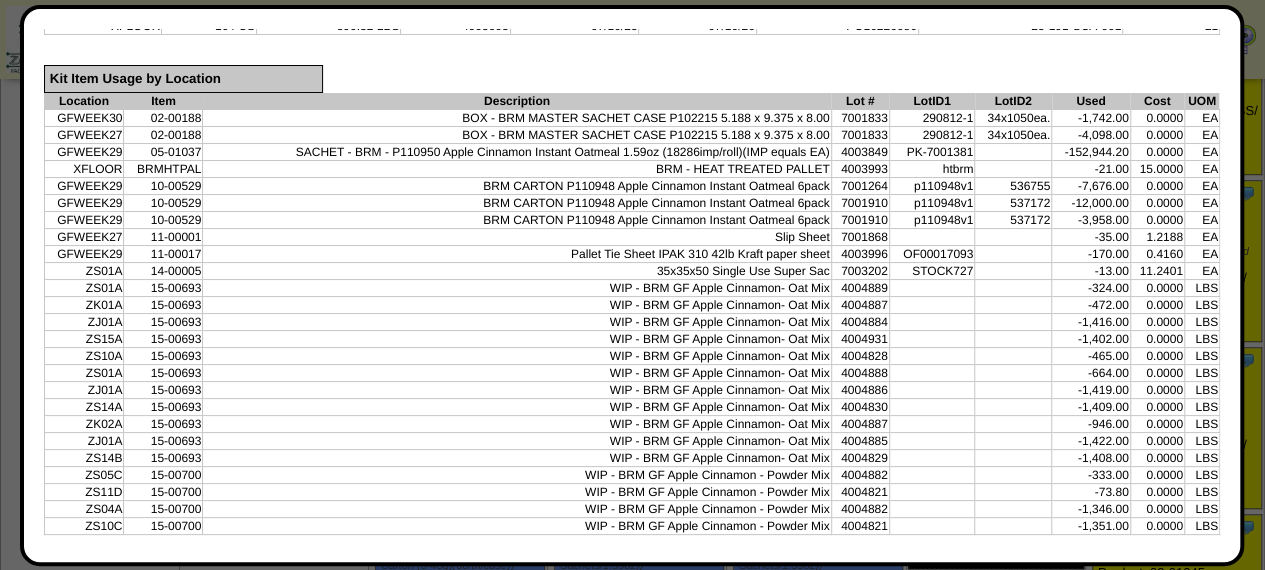 click at bounding box center (632, 1021) 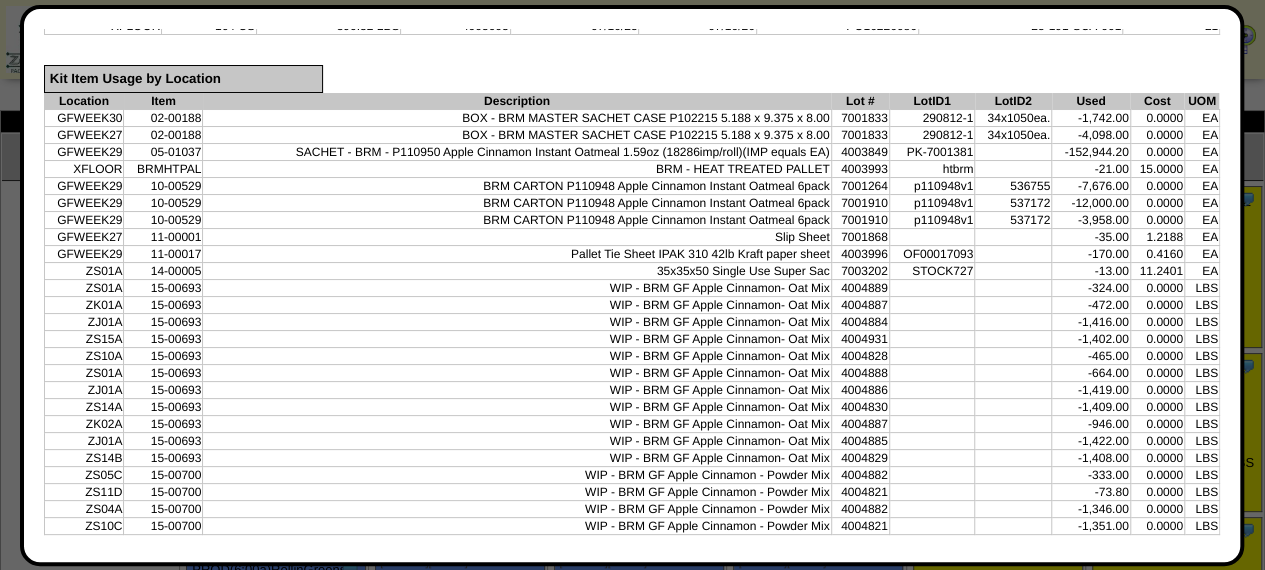 scroll, scrollTop: 0, scrollLeft: 0, axis: both 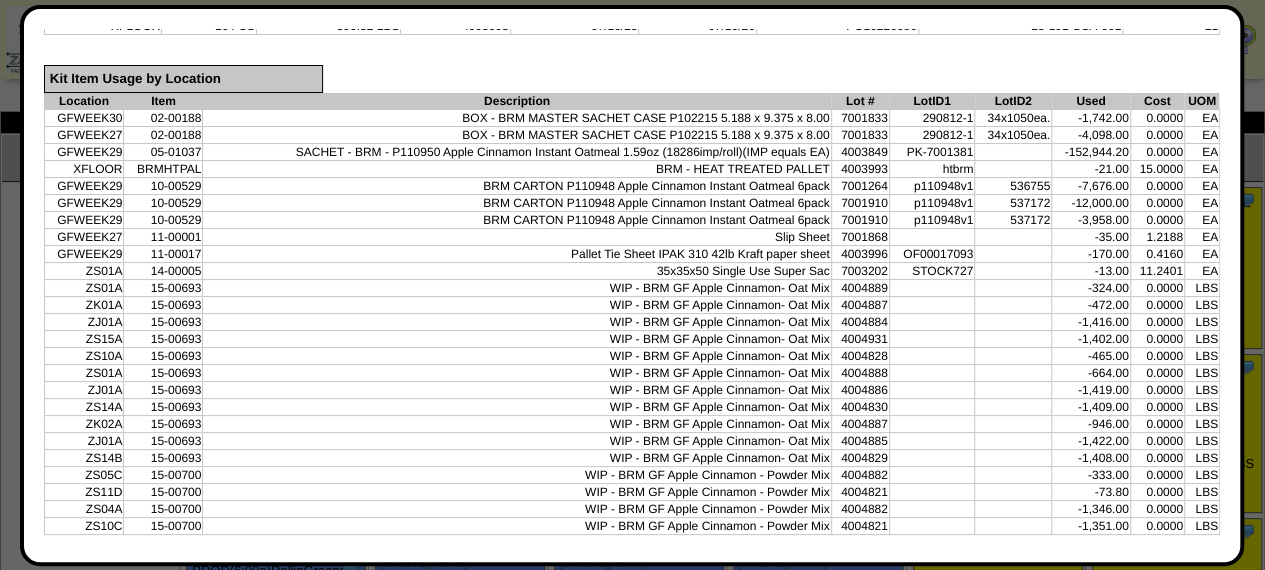 click on "Extra Values
Print Prod Customer
Print Prod w / DM
Print Prod w / Usage
Print Prod w / Both
Close Window
Print
Verify Production Information
Production Order Details
Order ID 20250710-113334
Order Qty
Amount calculated for 7500 CS of production
Calculated Qty
Amout calculated for 5764  of production
Waste" at bounding box center [632, 285] 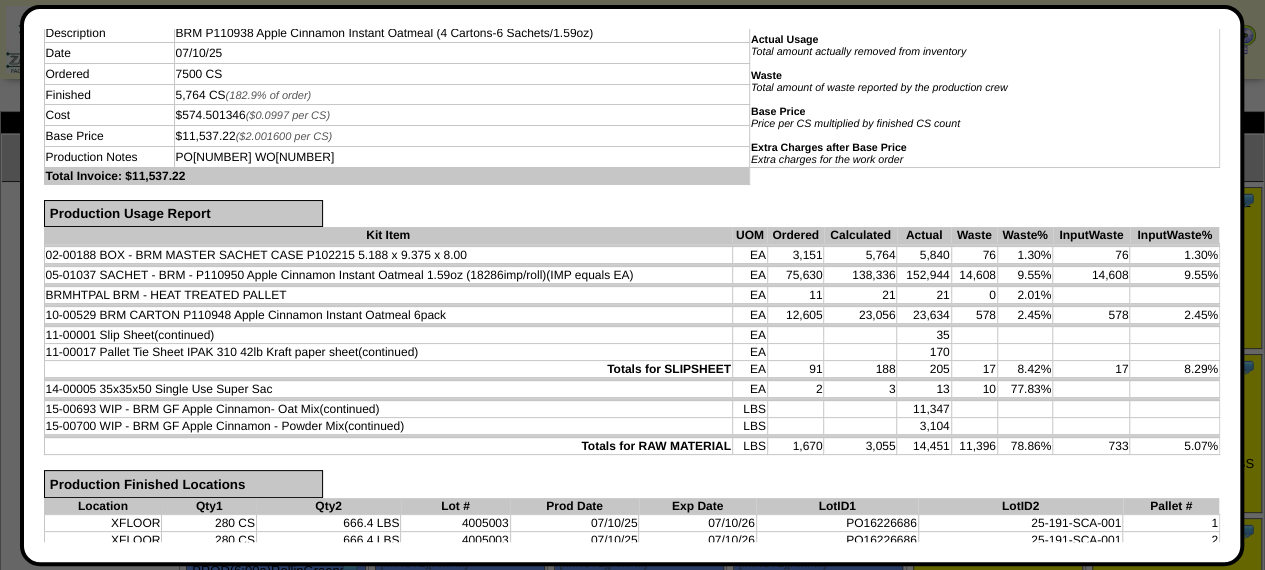 scroll, scrollTop: 0, scrollLeft: 0, axis: both 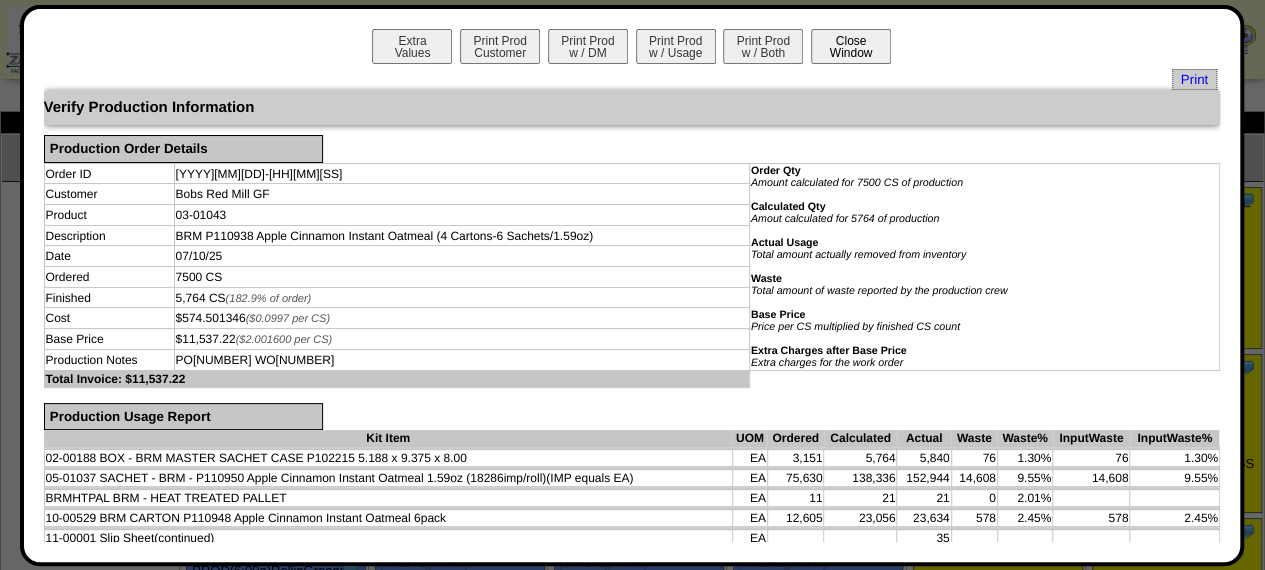 click on "Close Window" at bounding box center [851, 46] 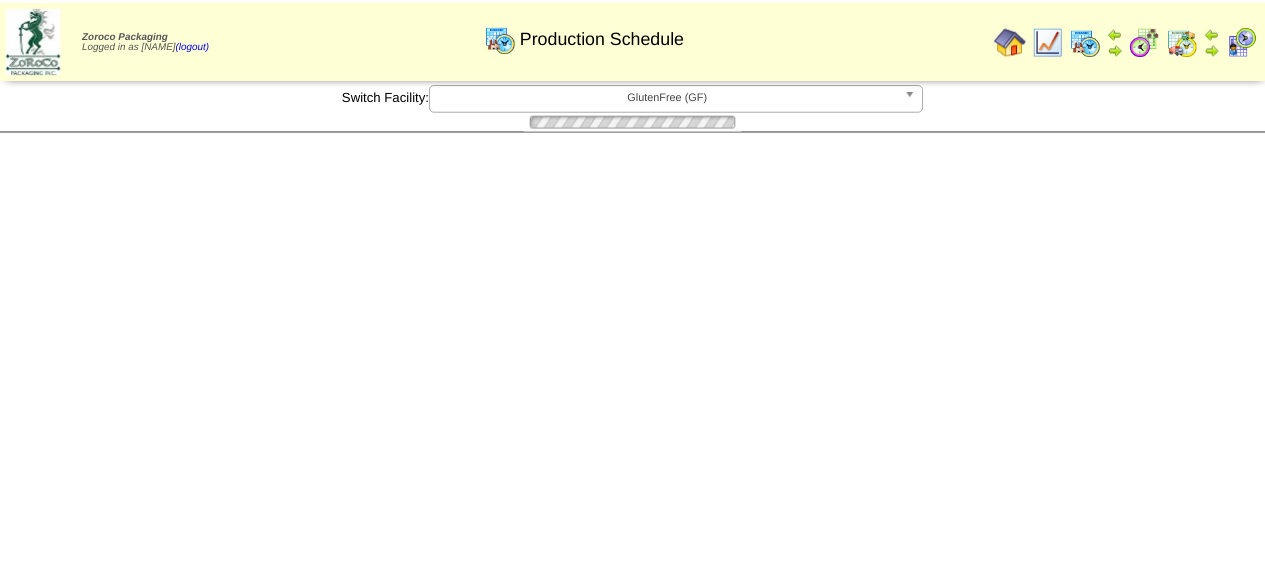 scroll, scrollTop: 0, scrollLeft: 0, axis: both 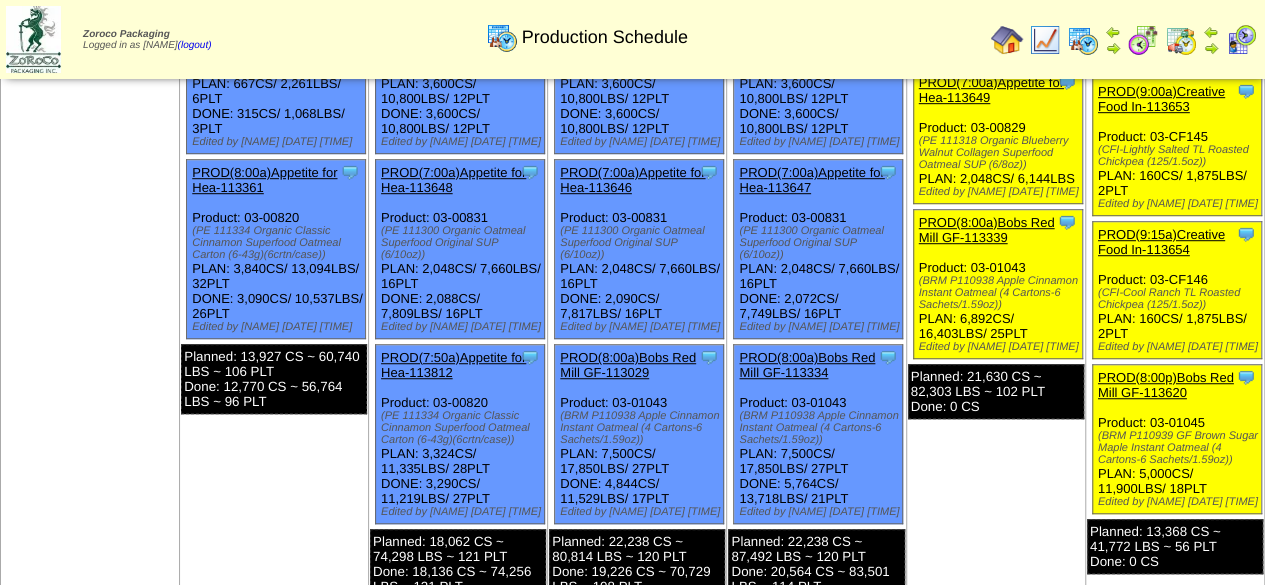 click on "PROD(8:00a)Bobs Red Mill GF-113339" at bounding box center [987, 230] 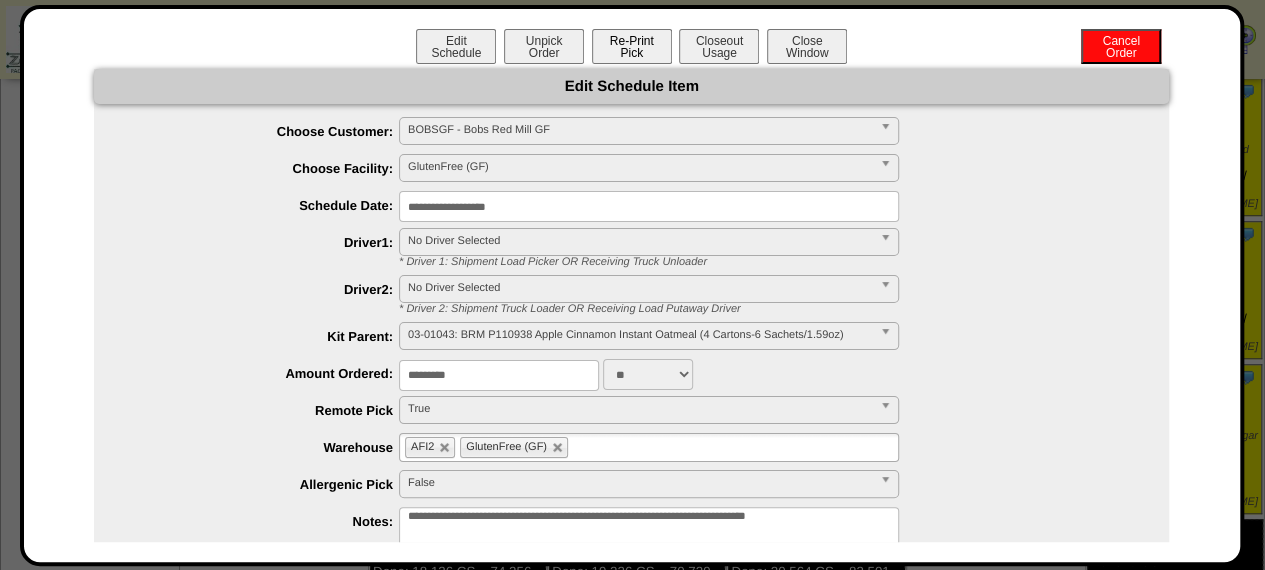 click on "Re-Print Pick" at bounding box center [632, 46] 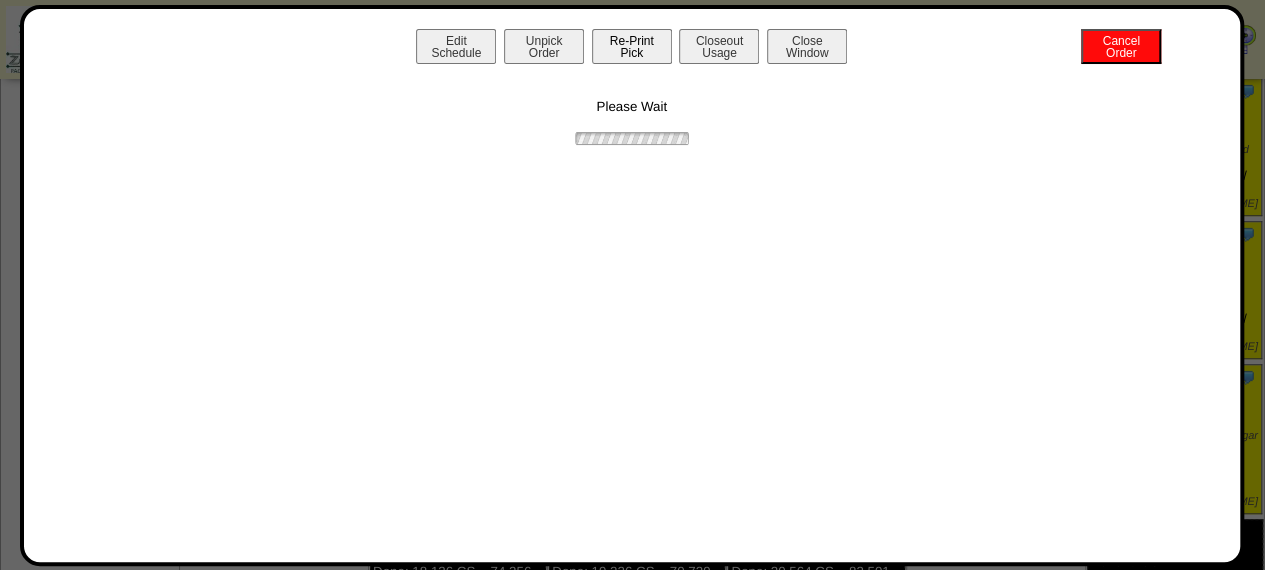 click on "Re-Print Pick" at bounding box center [632, 46] 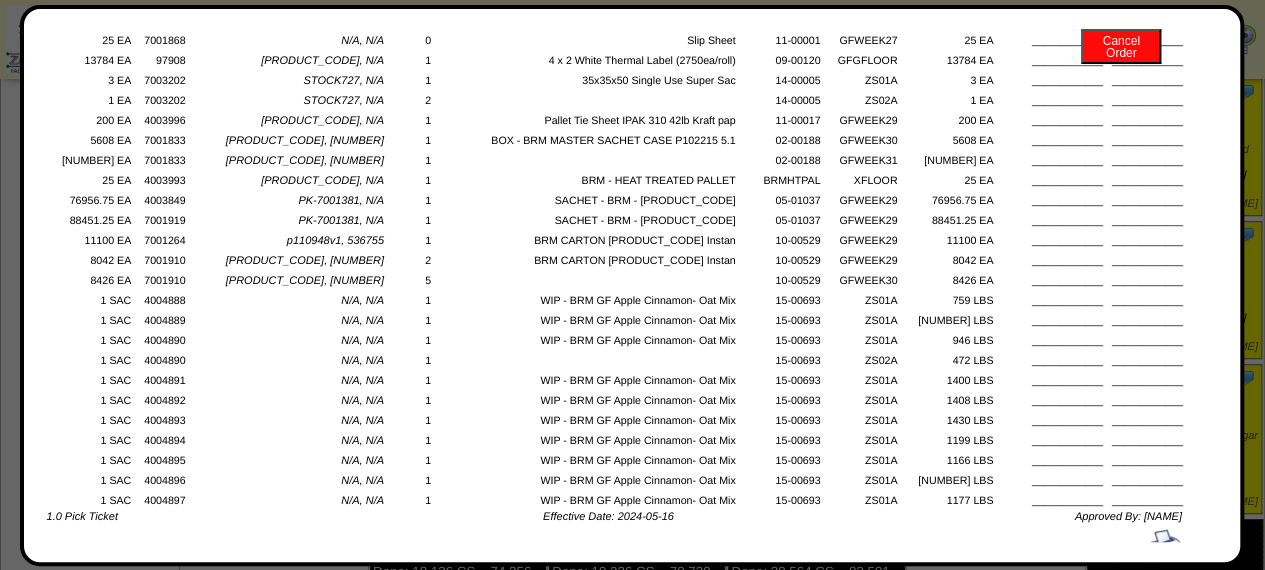 scroll, scrollTop: 481, scrollLeft: 0, axis: vertical 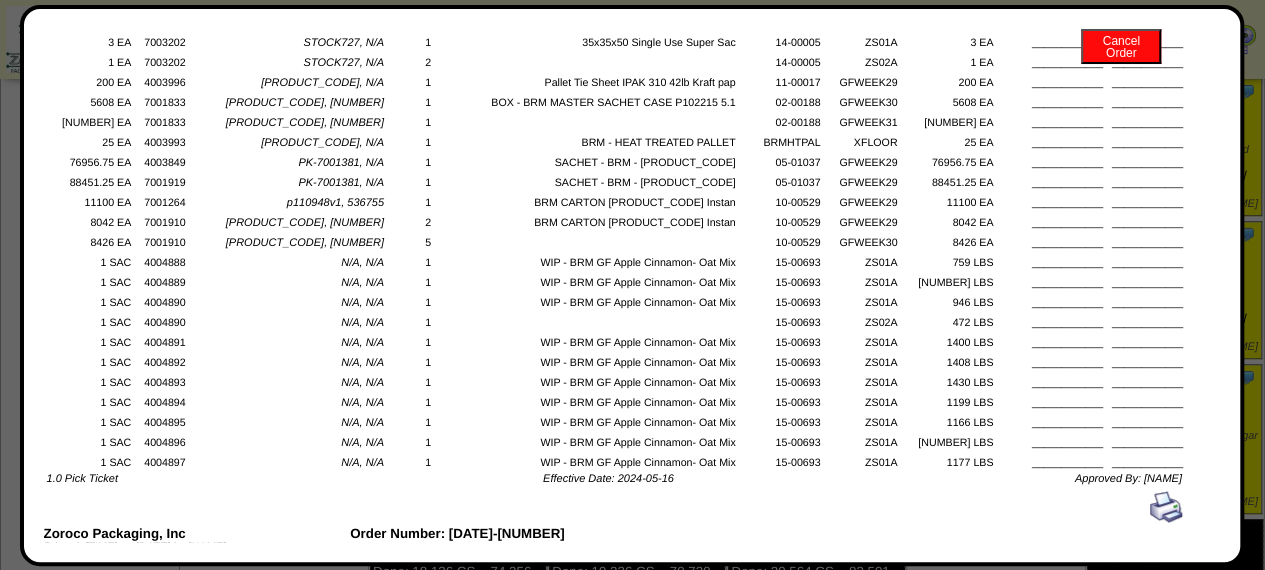 click at bounding box center [632, 991] 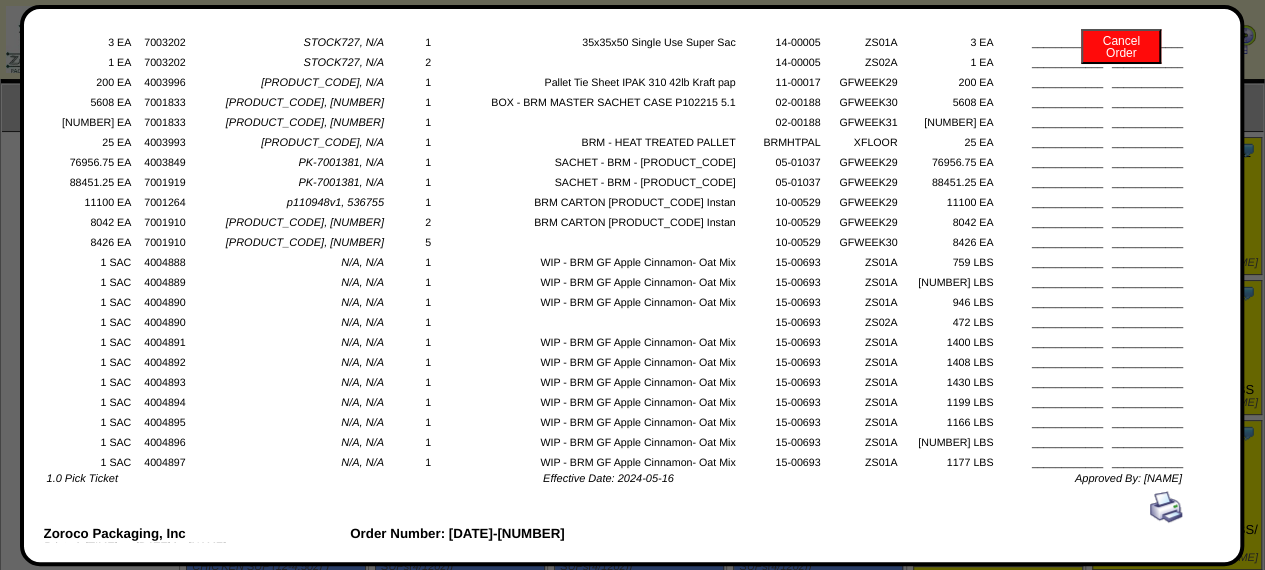 scroll, scrollTop: 0, scrollLeft: 0, axis: both 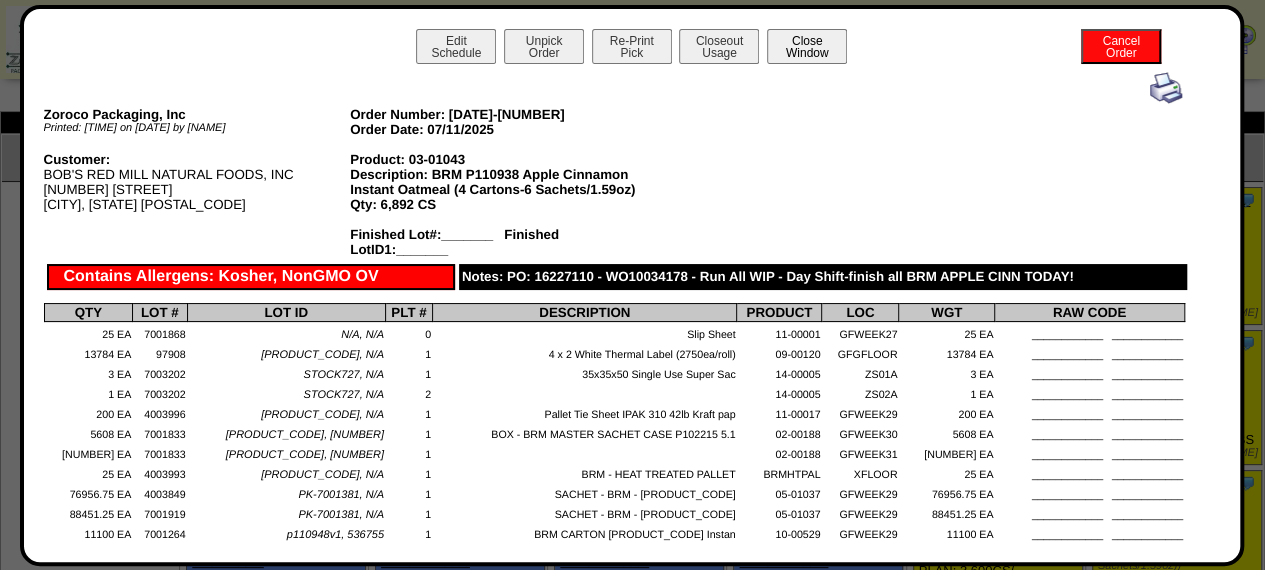 click on "Close Window" at bounding box center (807, 46) 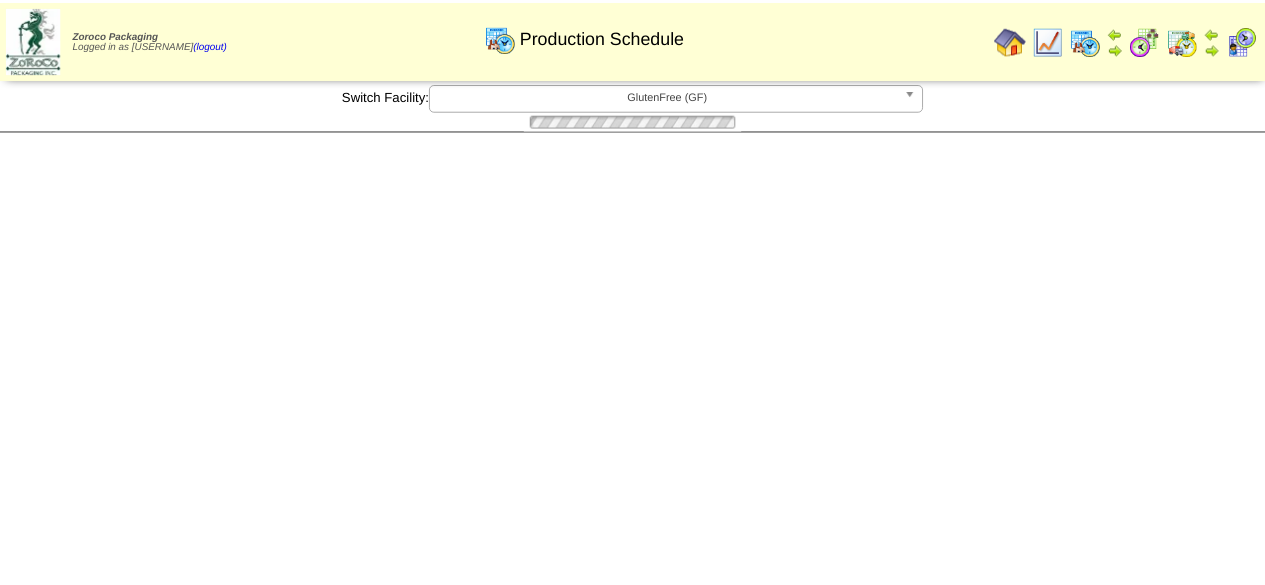 scroll, scrollTop: 0, scrollLeft: 0, axis: both 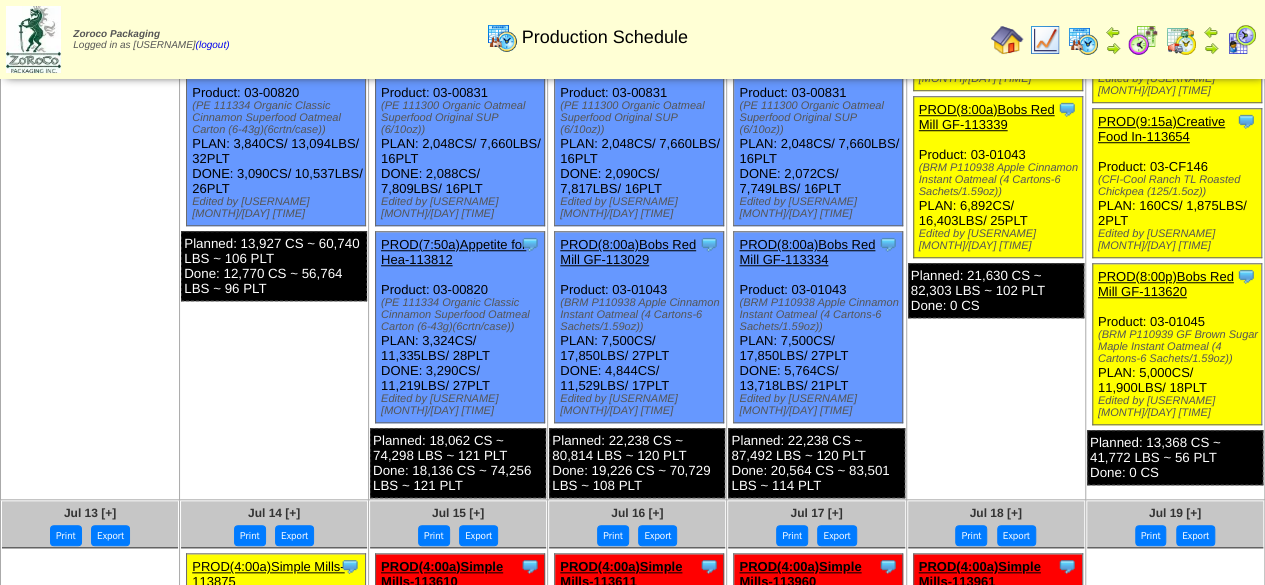 click on "PROD(8:00a)Bobs Red Mill GF-113334" at bounding box center (807, 252) 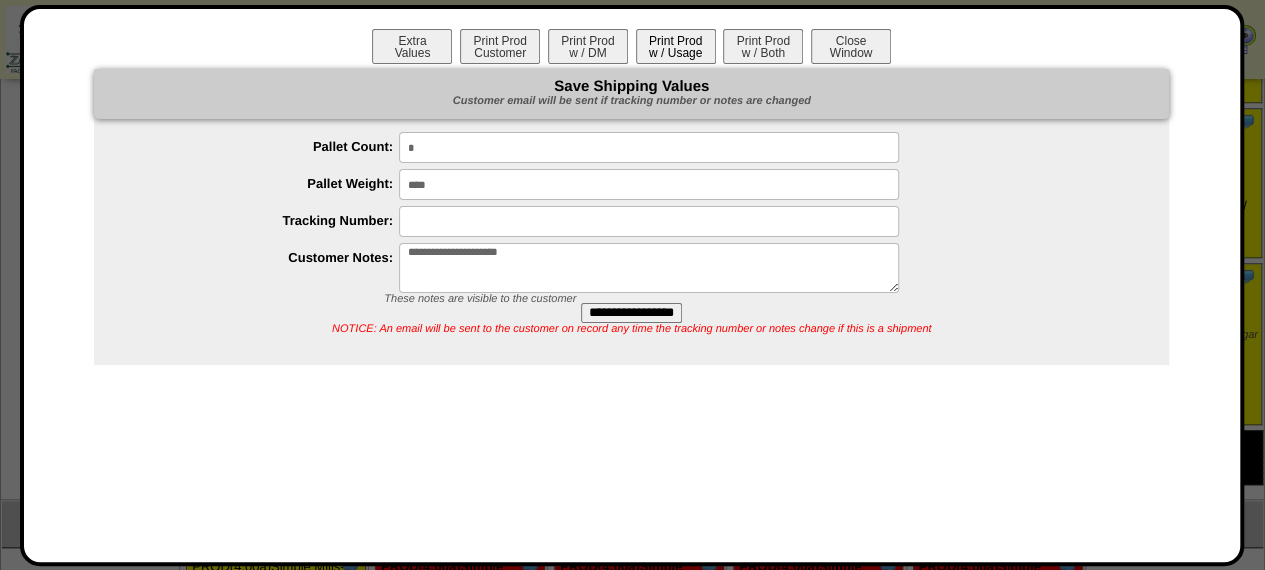 click on "Print Prod w / Usage" at bounding box center [676, 46] 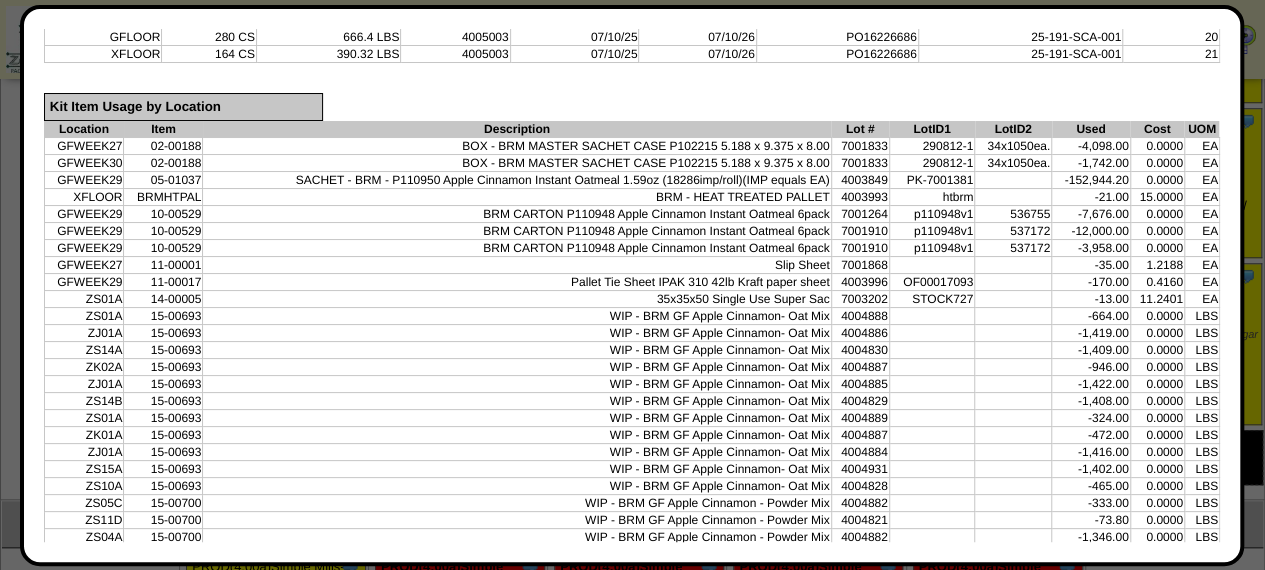 scroll, scrollTop: 1040, scrollLeft: 0, axis: vertical 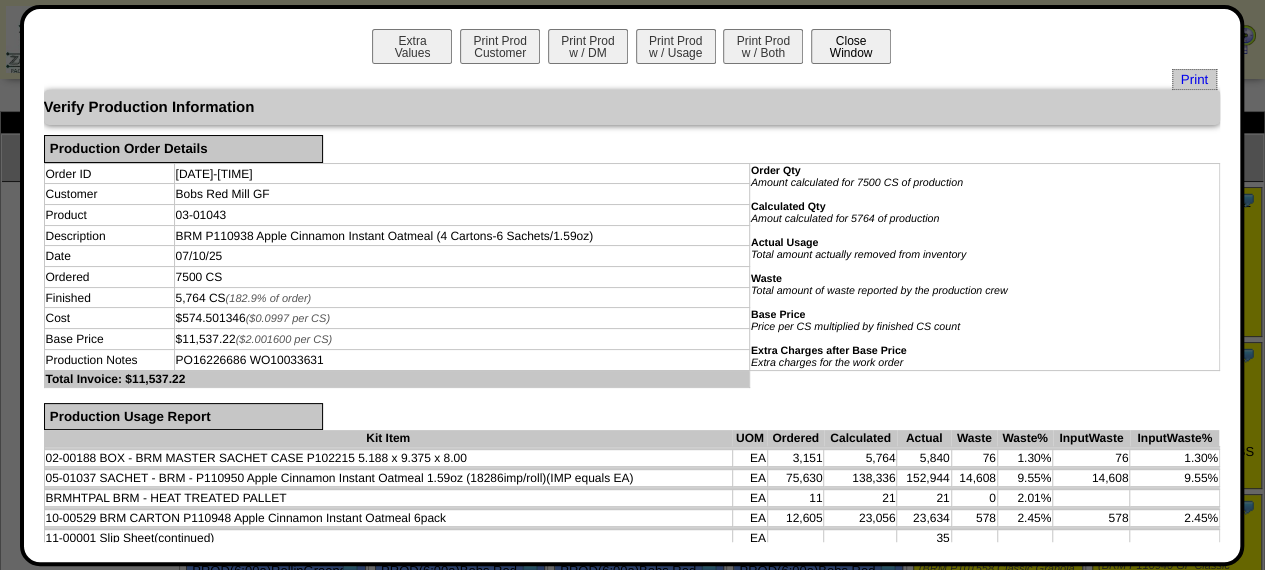 click on "Close Window" at bounding box center [851, 46] 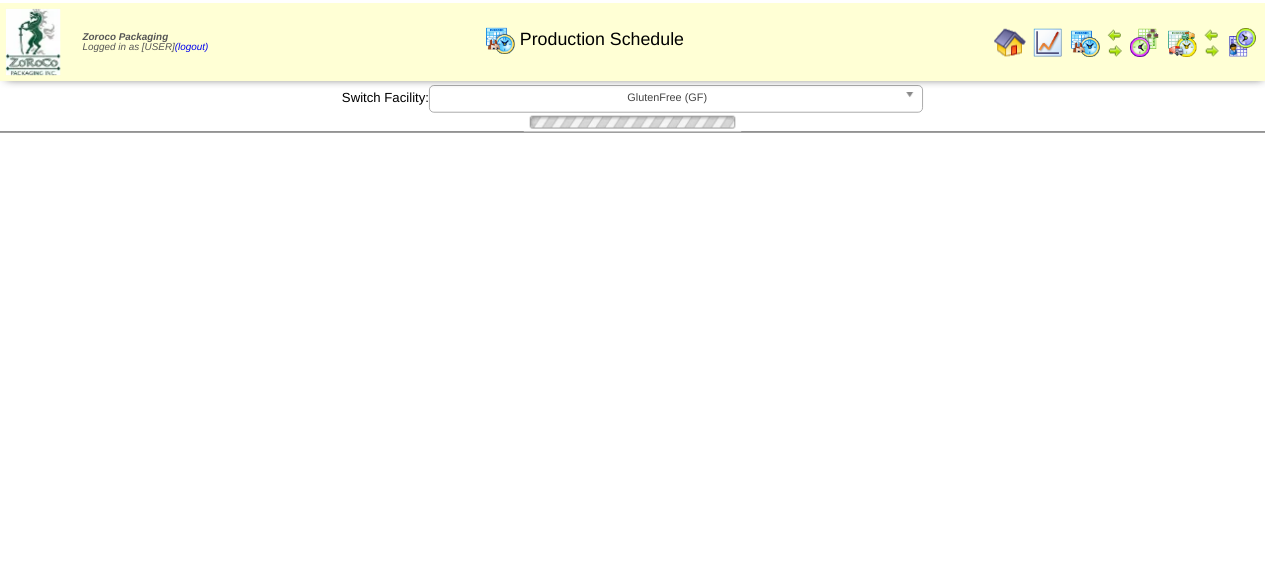 scroll, scrollTop: 0, scrollLeft: 0, axis: both 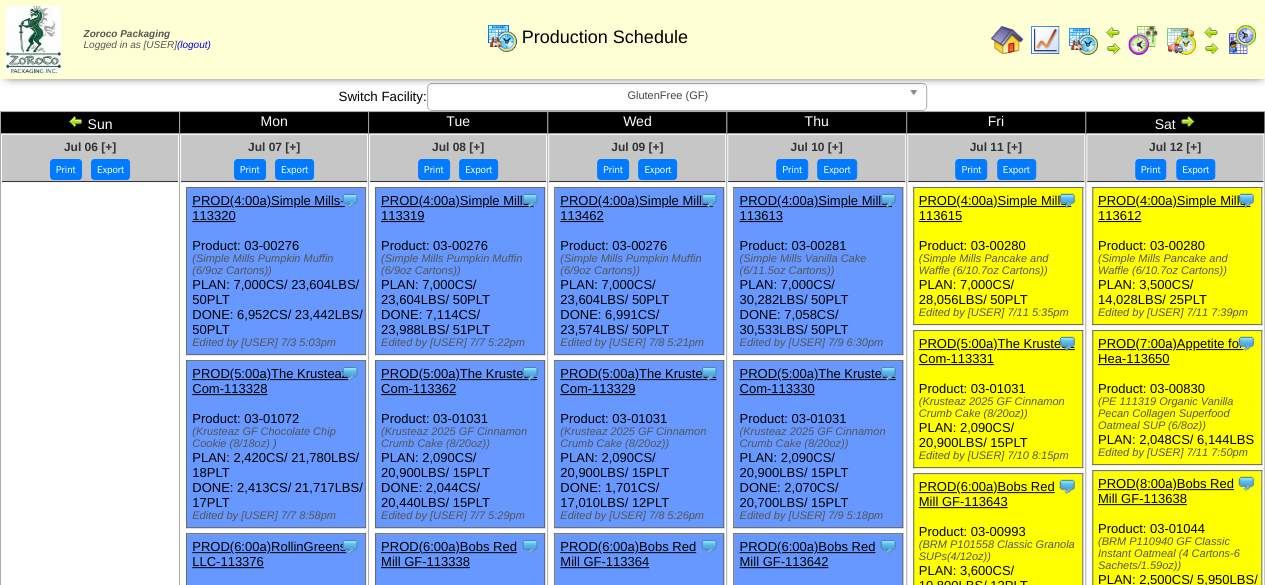 click at bounding box center (1045, 40) 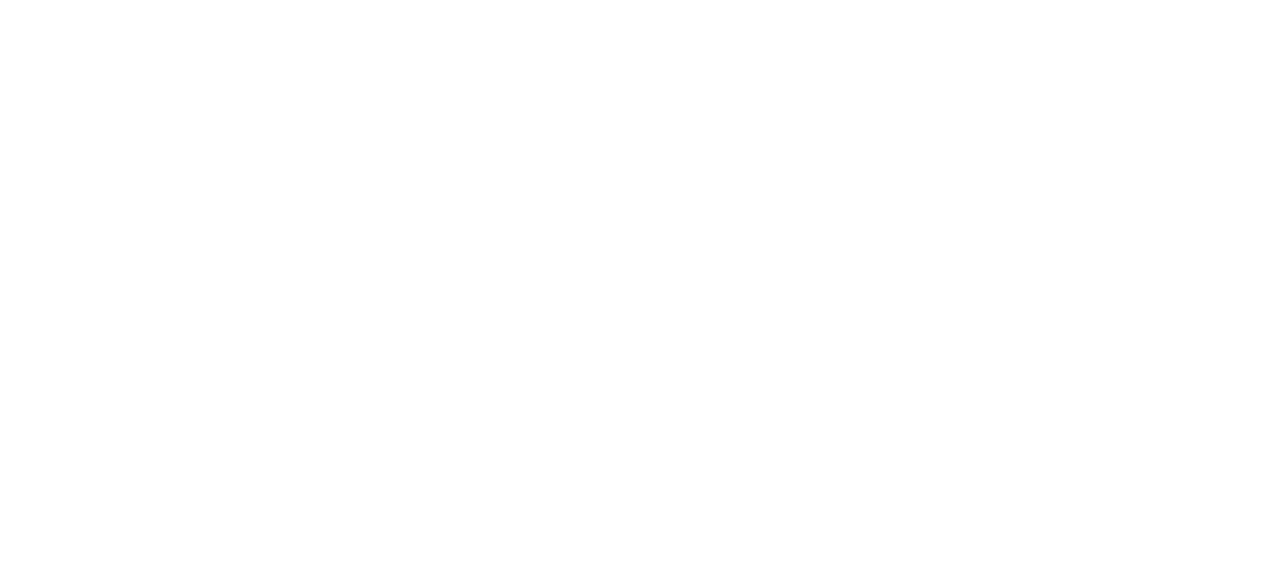 scroll, scrollTop: 0, scrollLeft: 0, axis: both 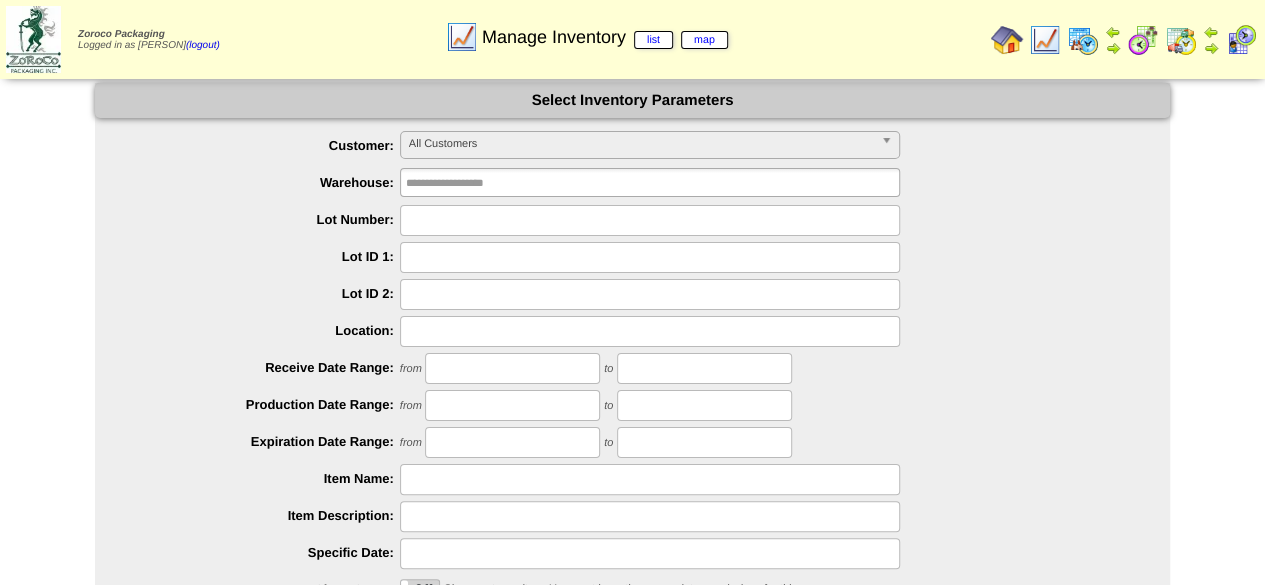 click on "All Customers" at bounding box center (641, 144) 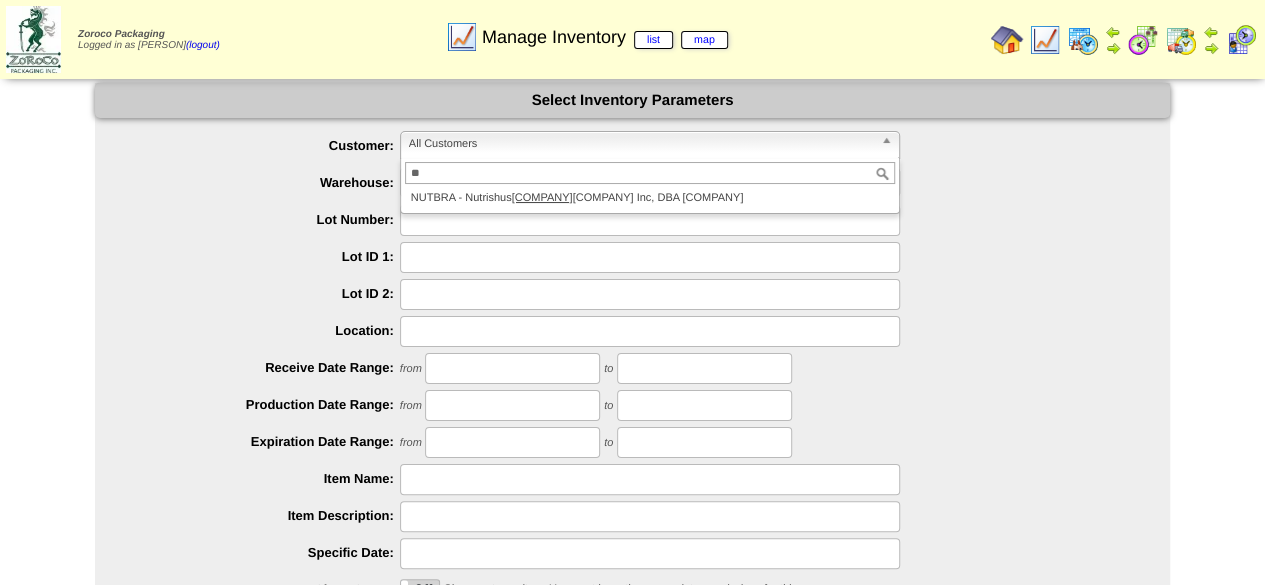 type on "*" 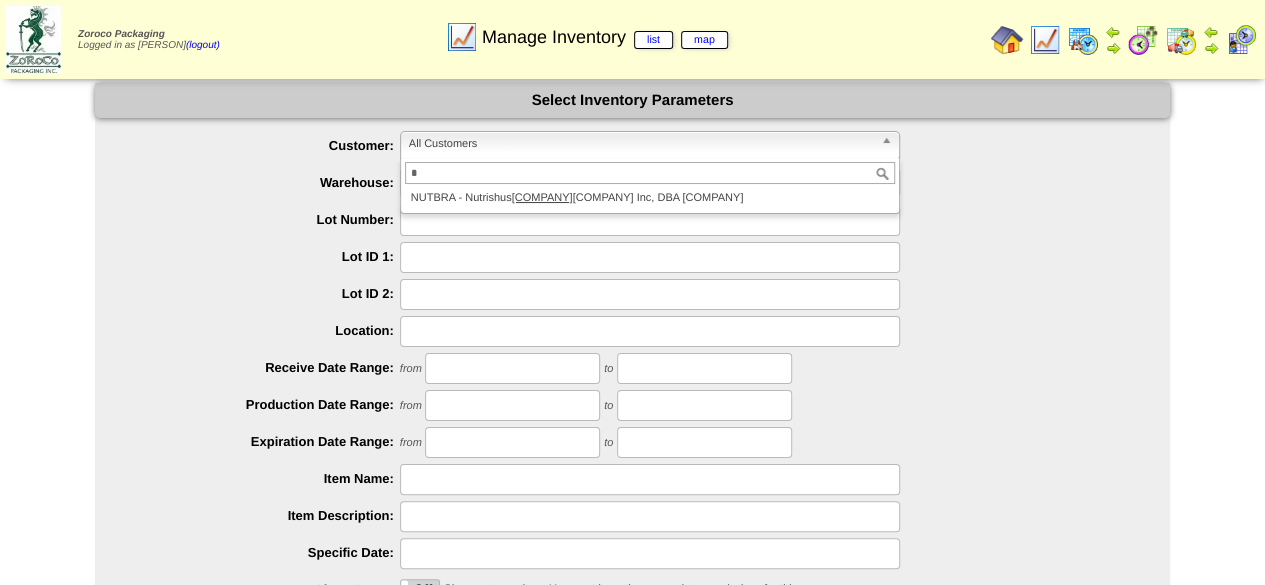 type 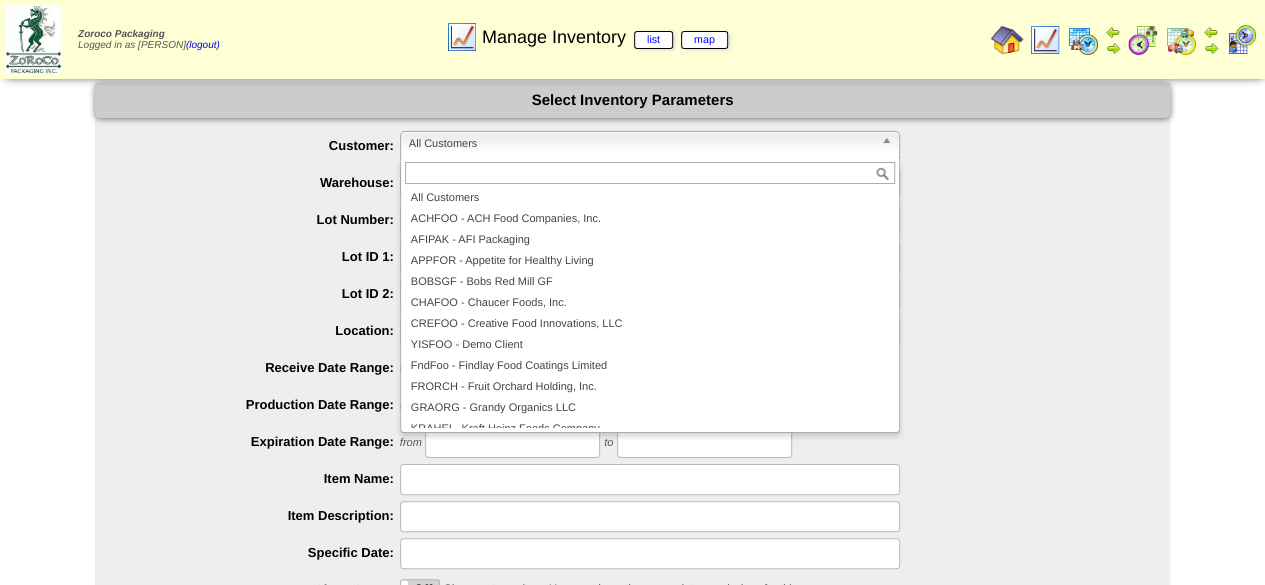 click at bounding box center [652, 294] 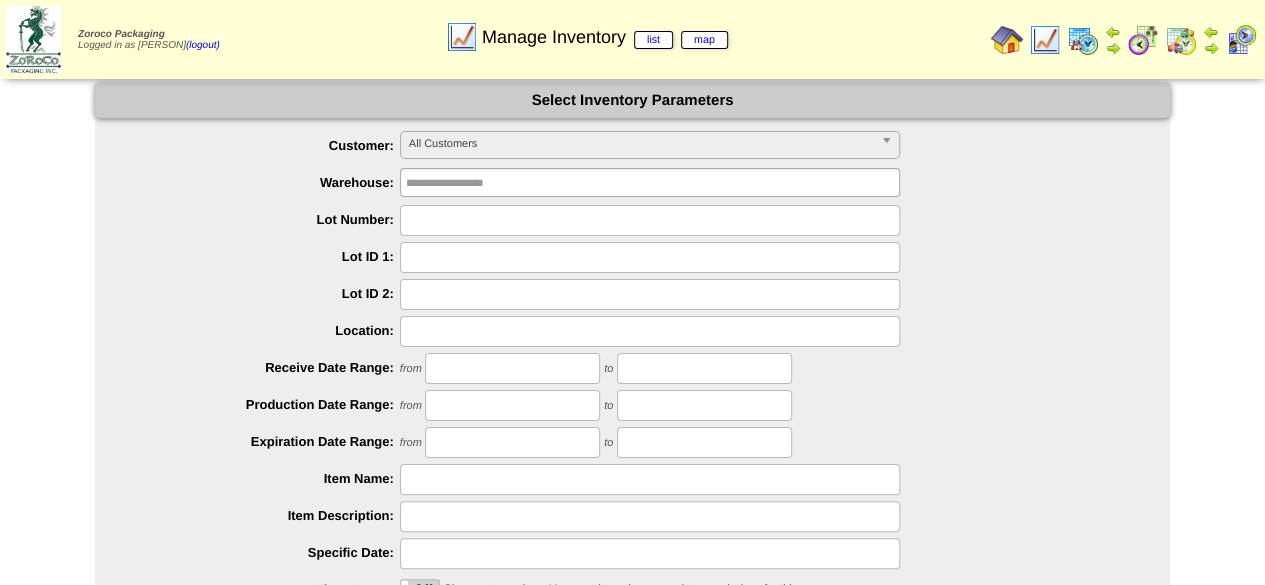 type 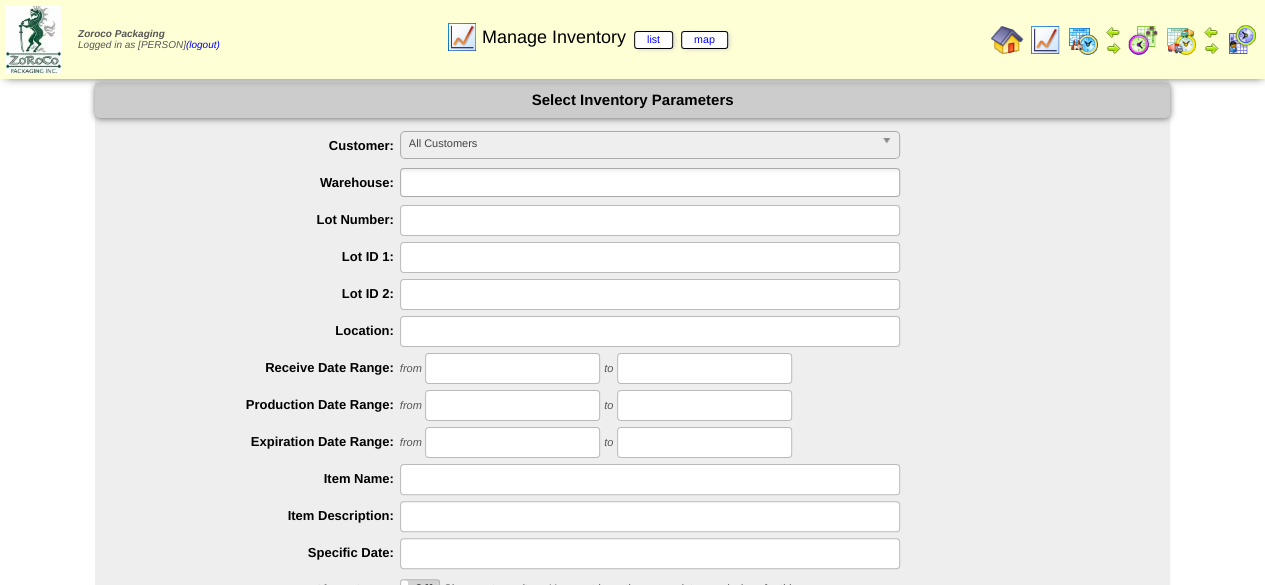 click at bounding box center [650, 182] 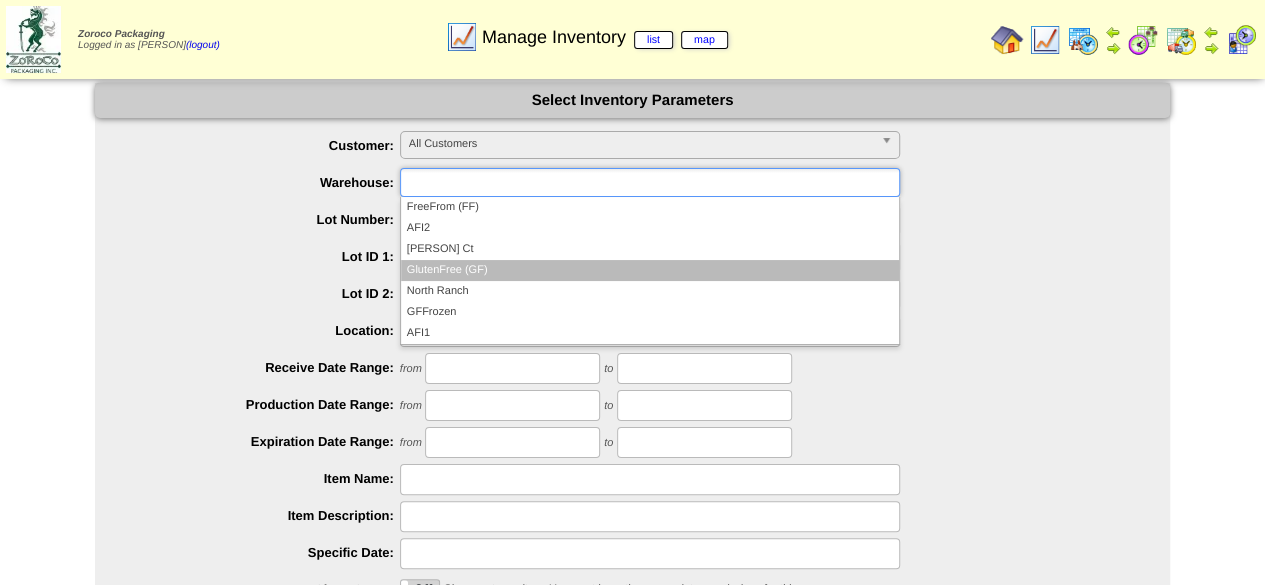 click on "GlutenFree (GF)" at bounding box center [650, 270] 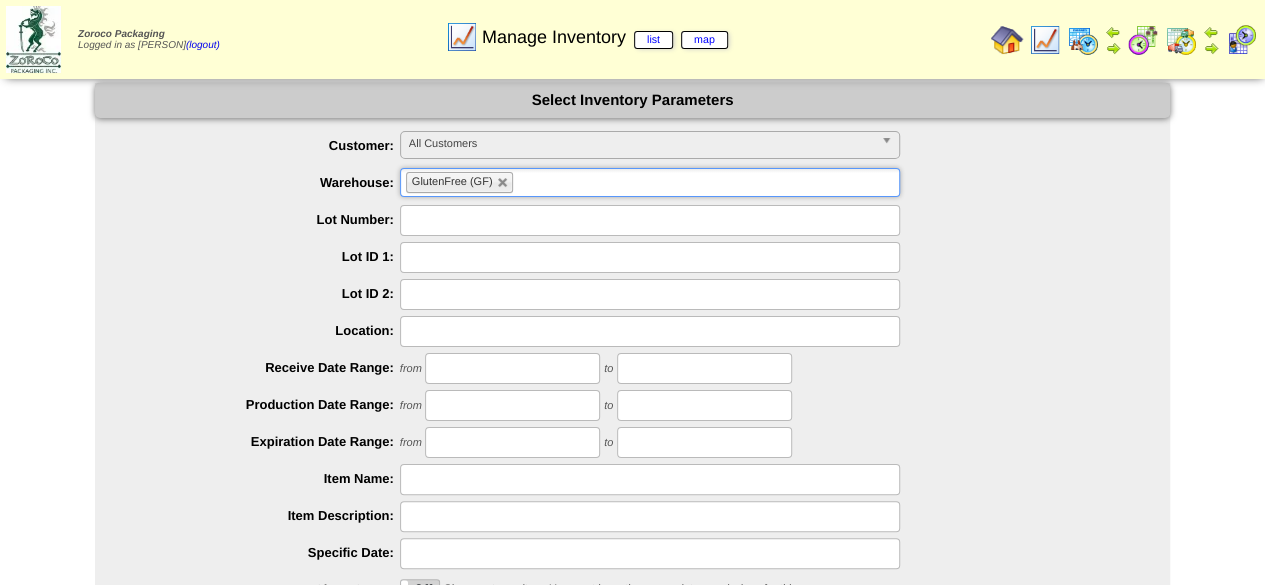 click on "All Customers" at bounding box center (641, 144) 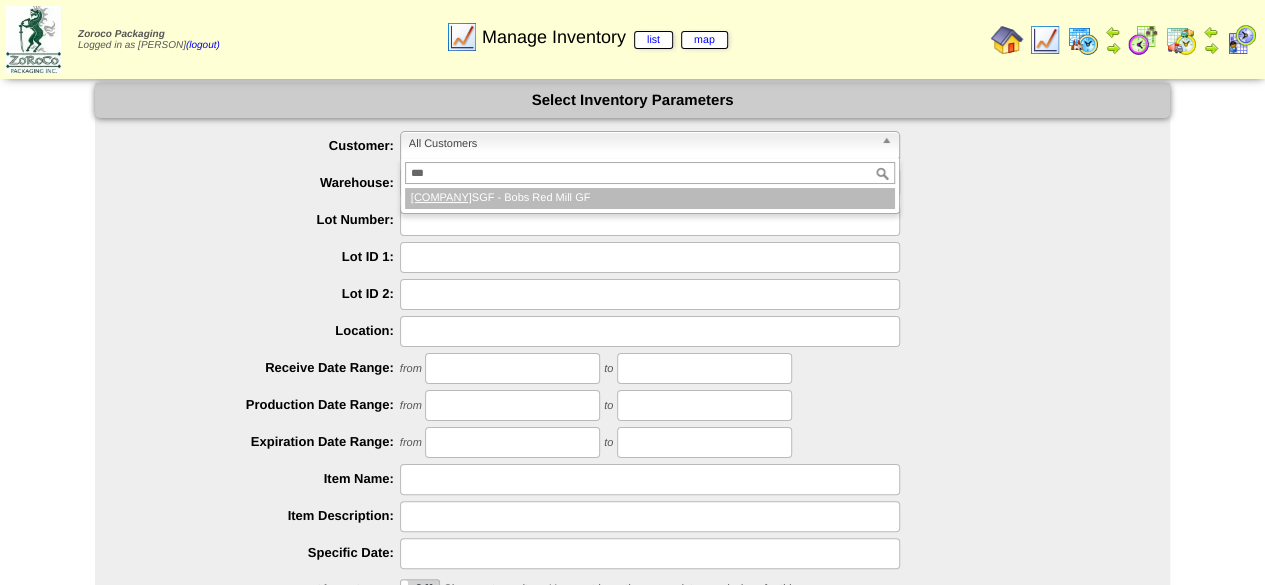 type on "***" 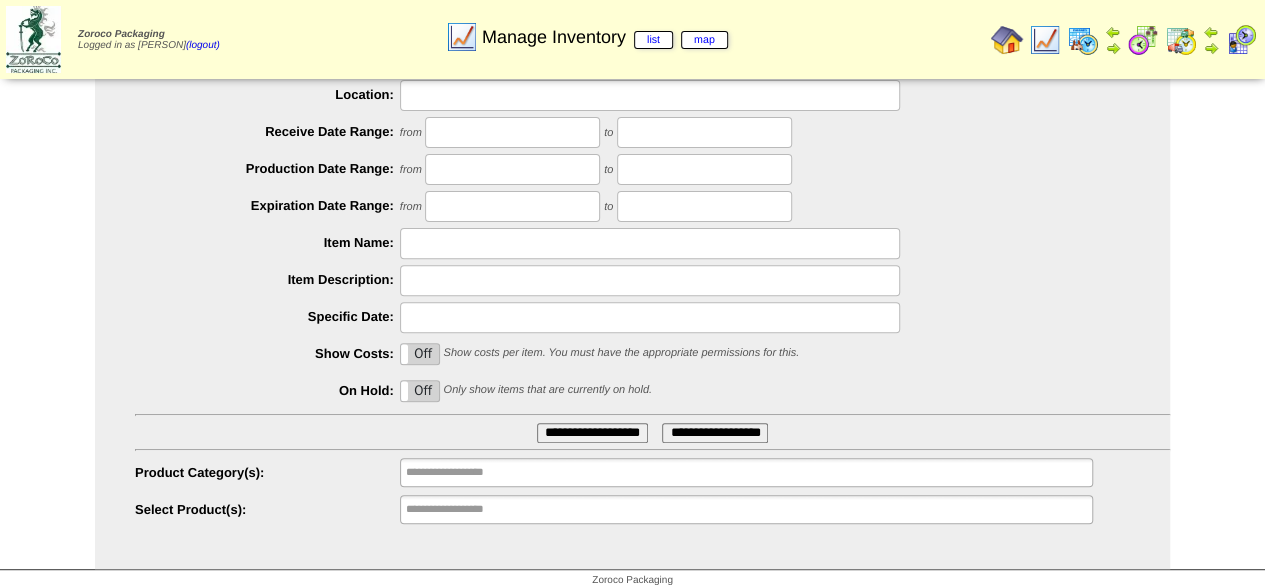 scroll, scrollTop: 248, scrollLeft: 0, axis: vertical 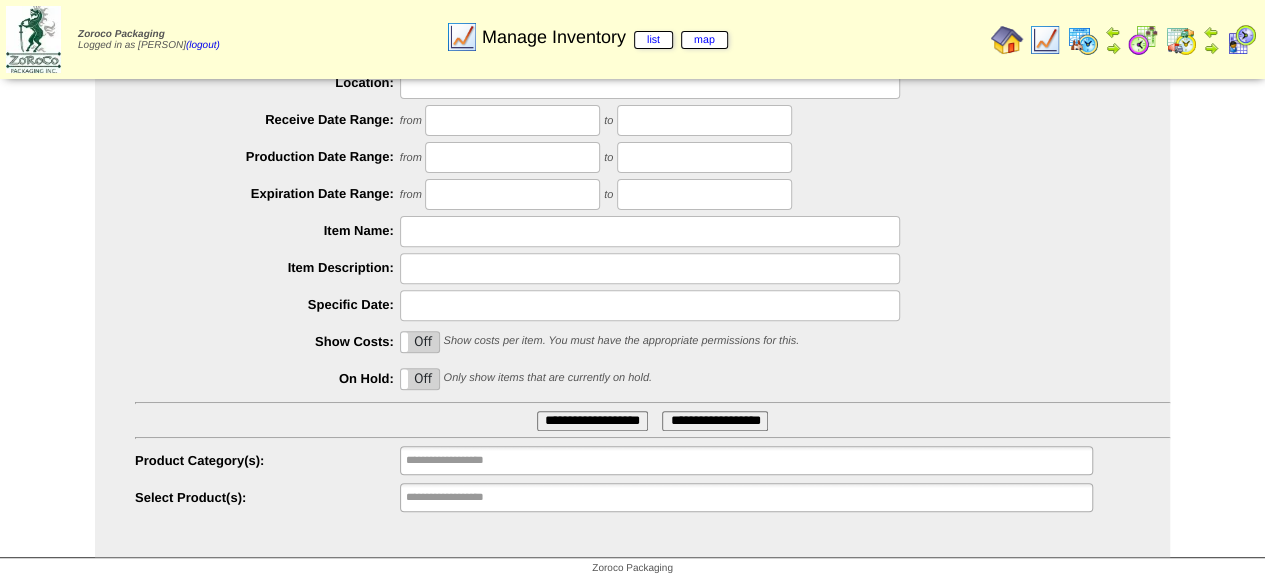 type 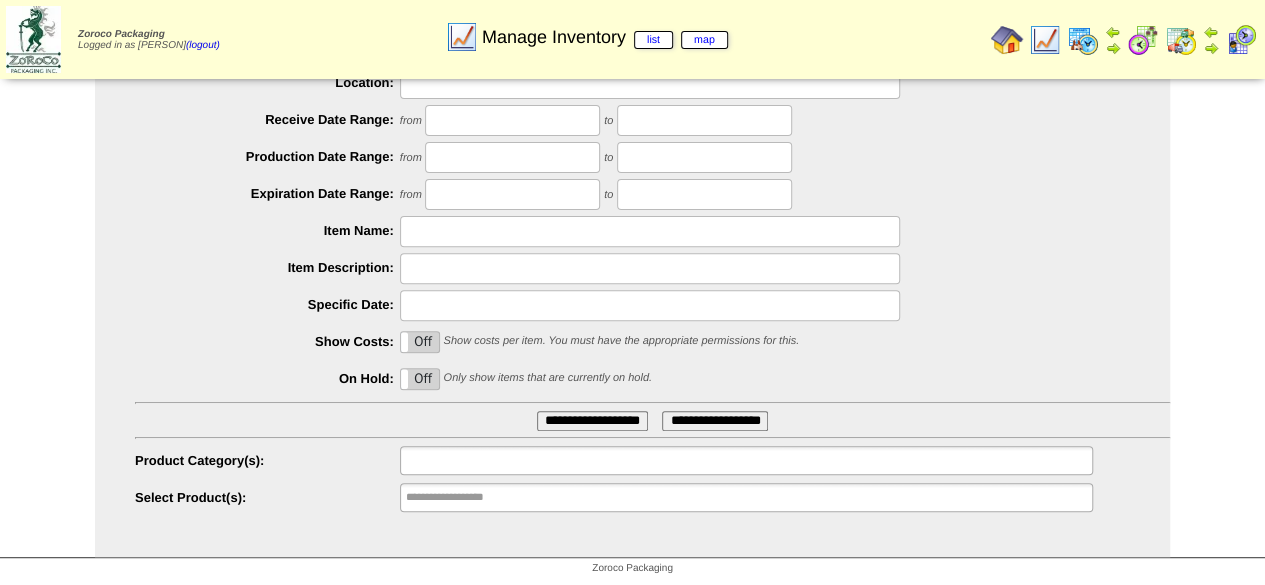 click at bounding box center (746, 460) 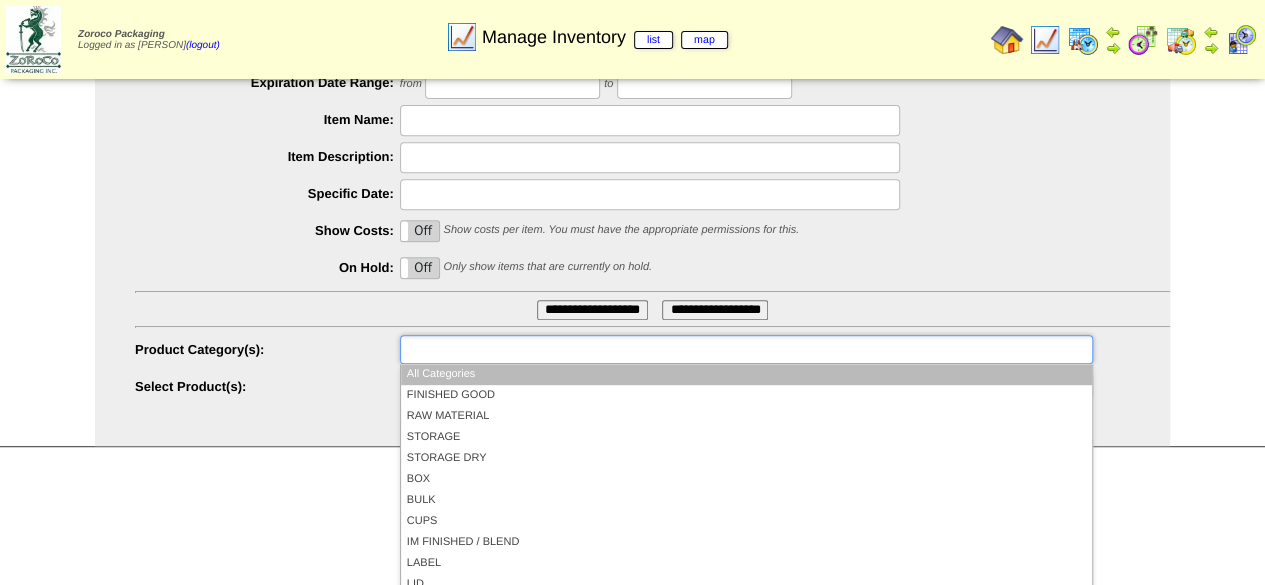 scroll, scrollTop: 361, scrollLeft: 0, axis: vertical 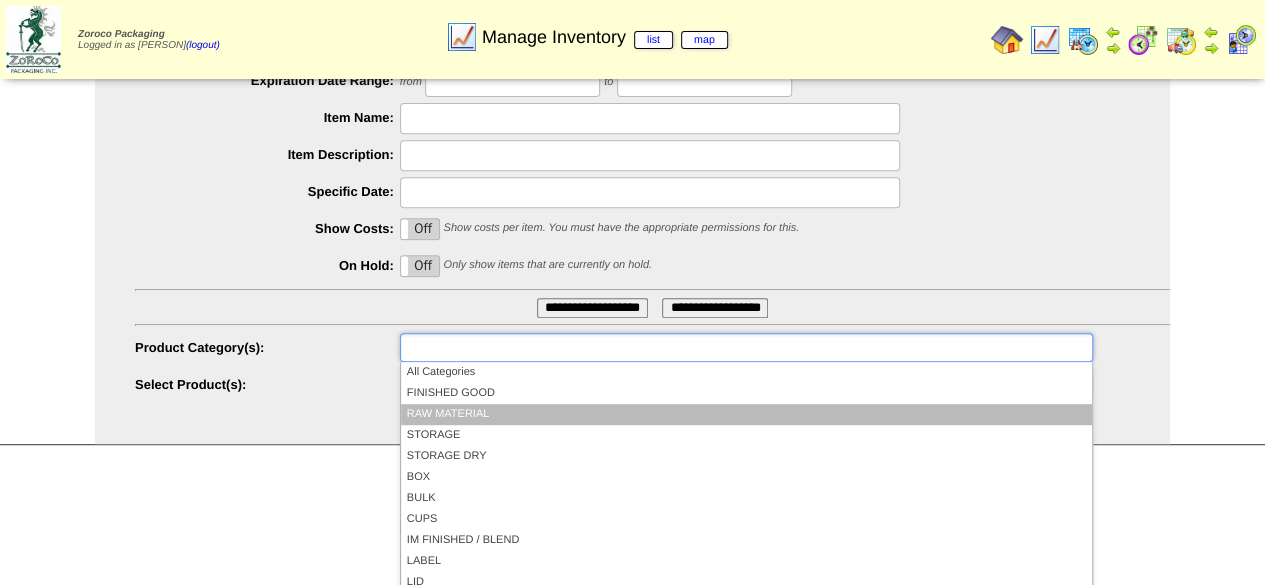 click on "RAW MATERIAL" at bounding box center (746, 414) 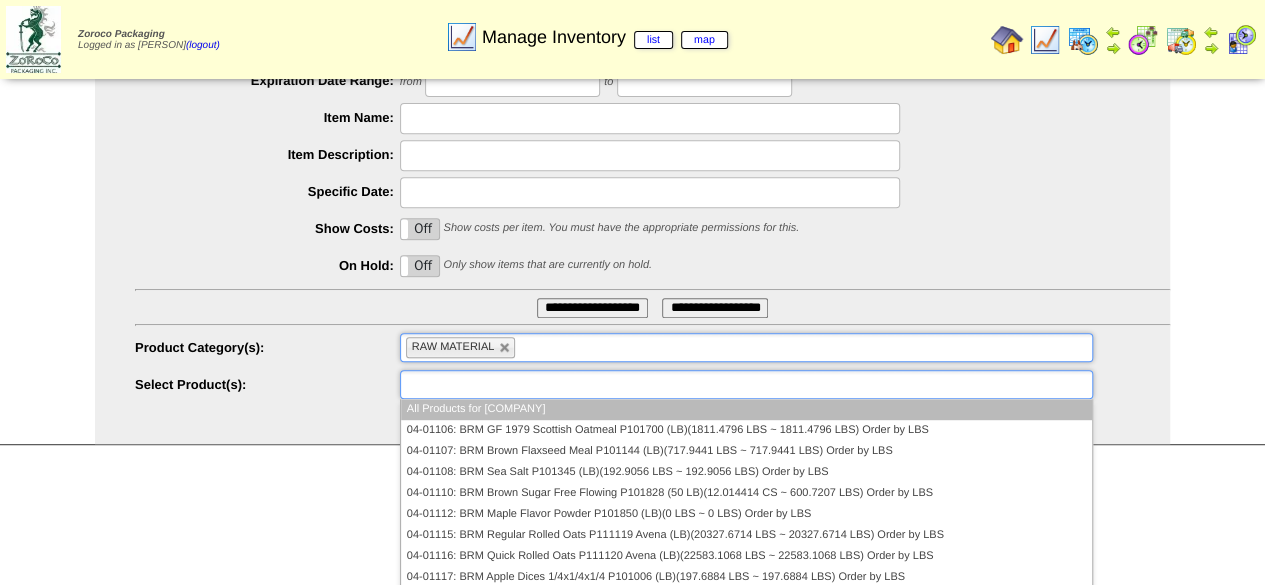 click at bounding box center (746, 384) 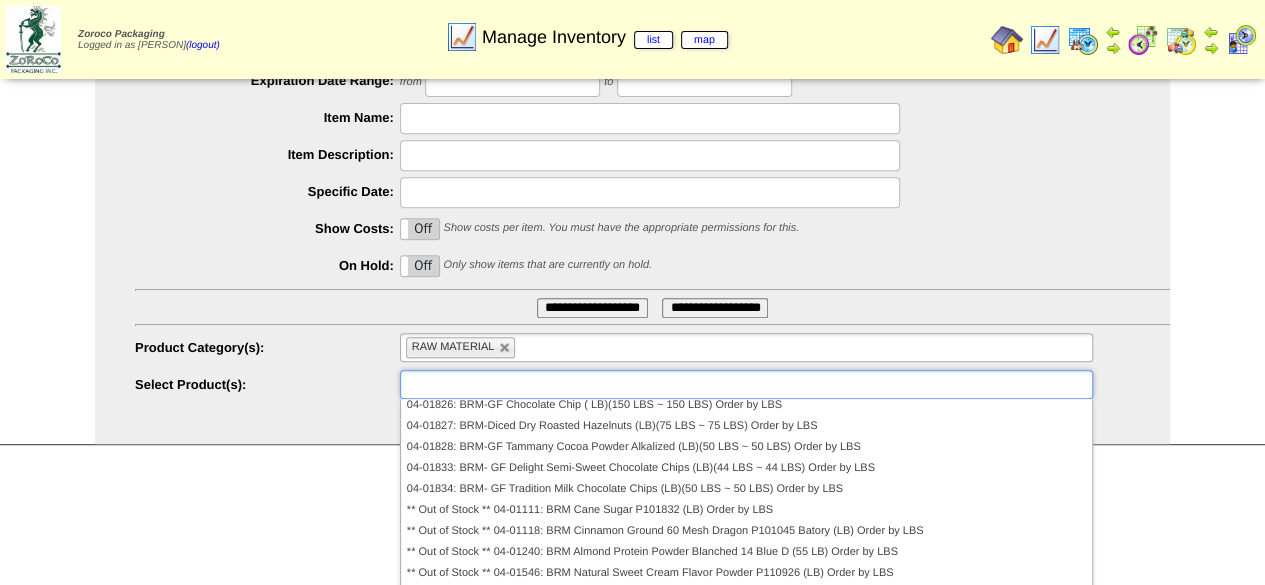 scroll, scrollTop: 705, scrollLeft: 0, axis: vertical 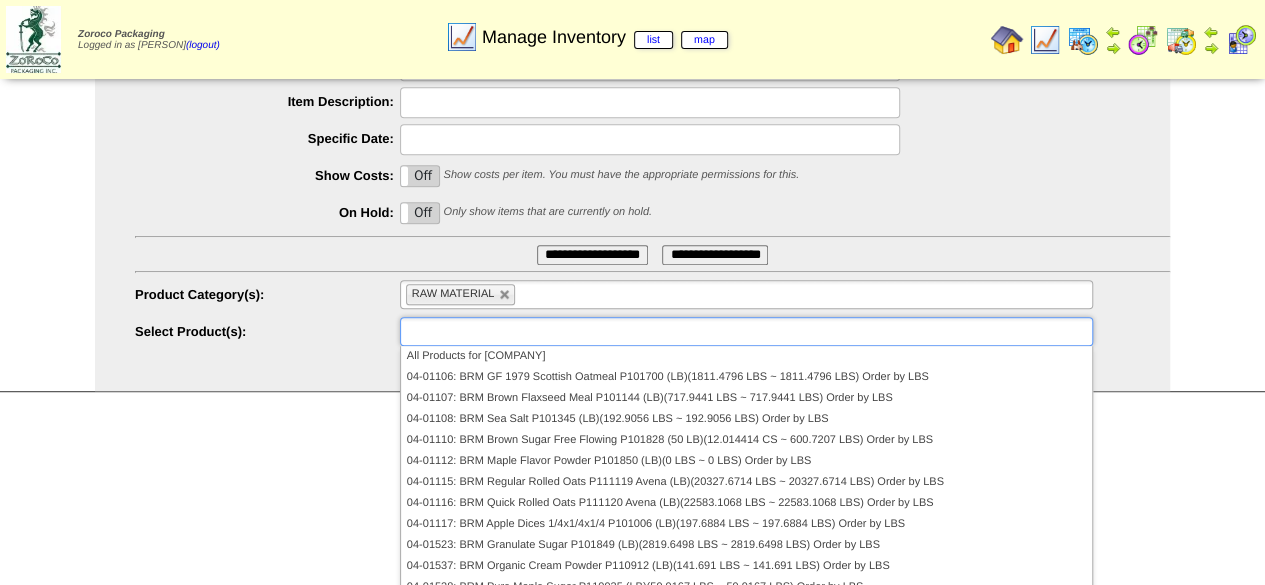 click on "**********" at bounding box center [632, 30] 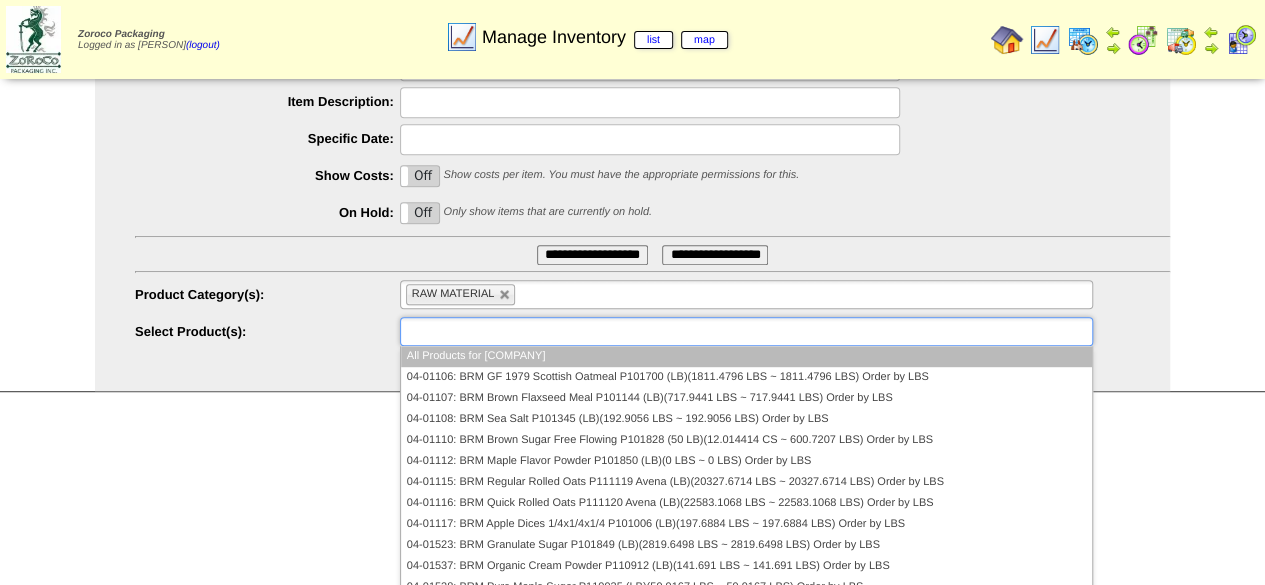 click at bounding box center (470, 331) 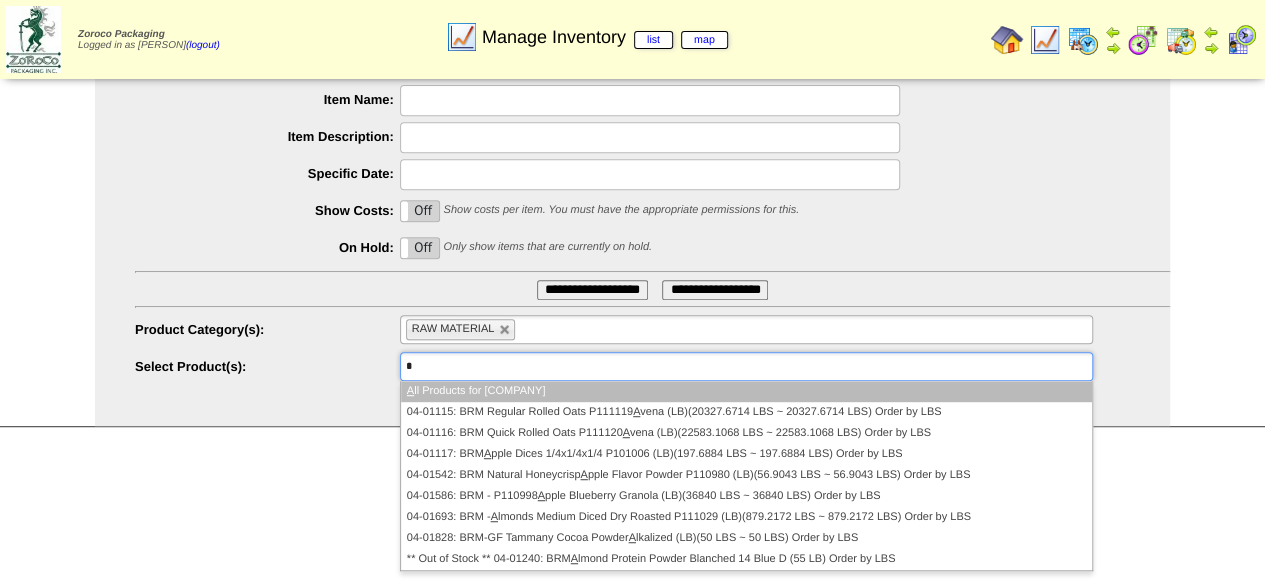 scroll, scrollTop: 378, scrollLeft: 0, axis: vertical 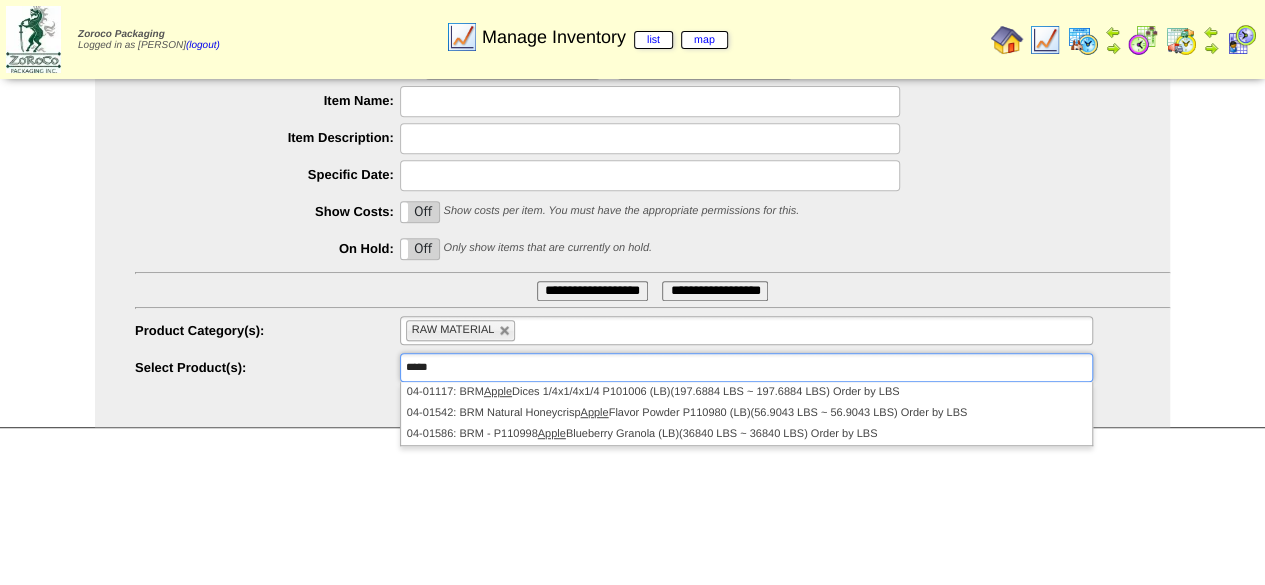 click on "On Off
Show costs per item. You must have the appropriate permissions for this." at bounding box center [652, 212] 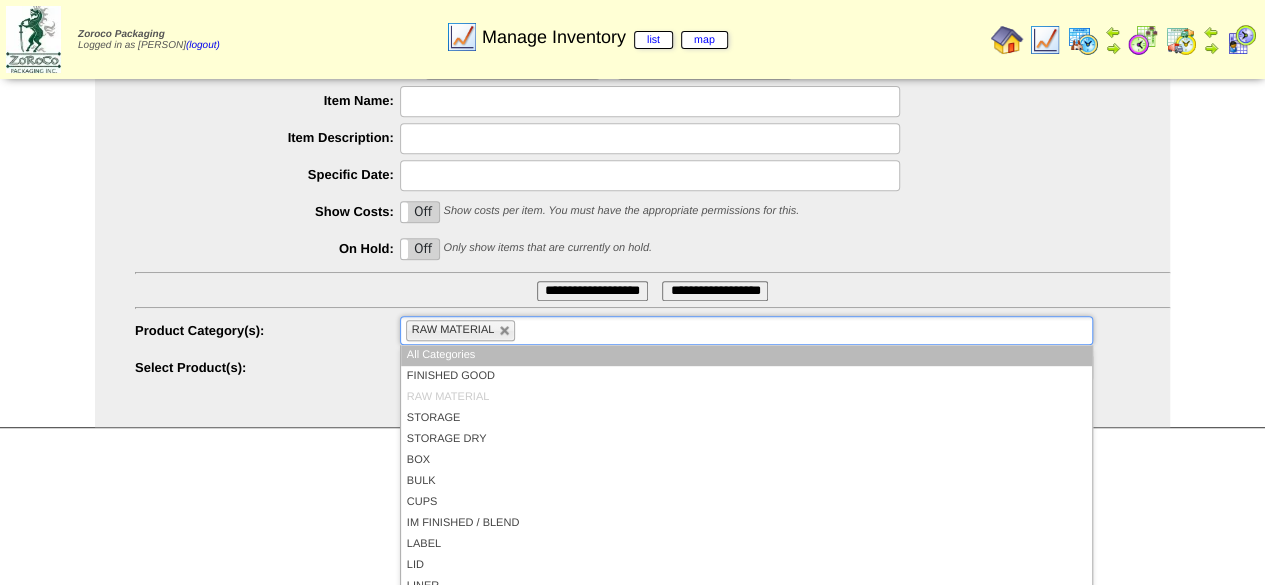click on "RAW MATERIAL" at bounding box center (461, 330) 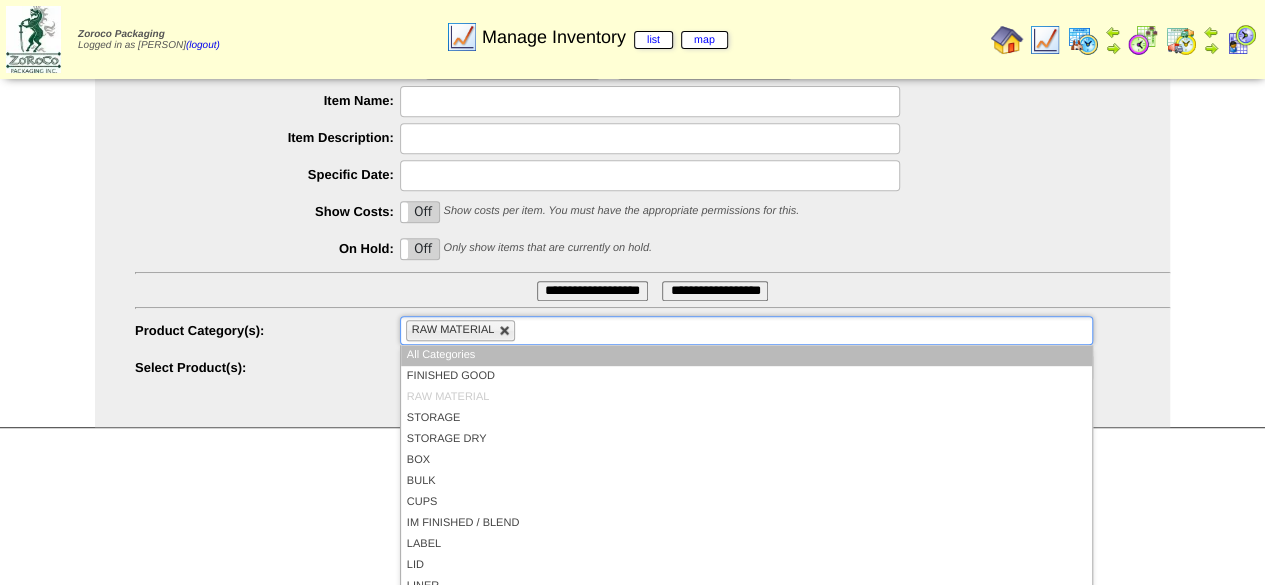 click at bounding box center [505, 331] 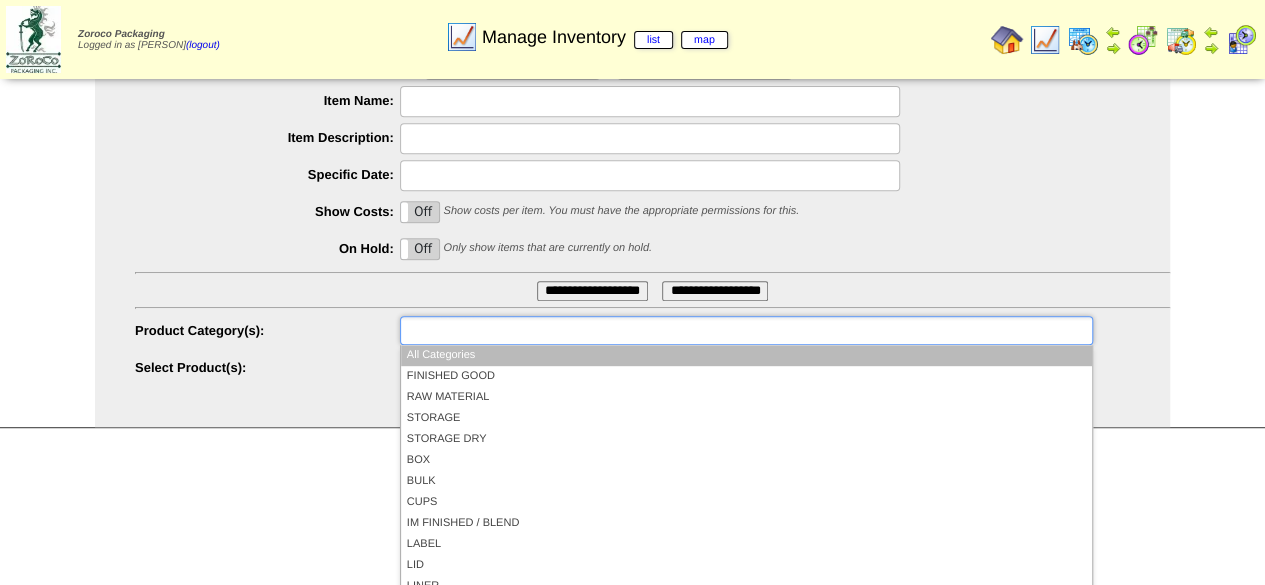 click at bounding box center (746, 330) 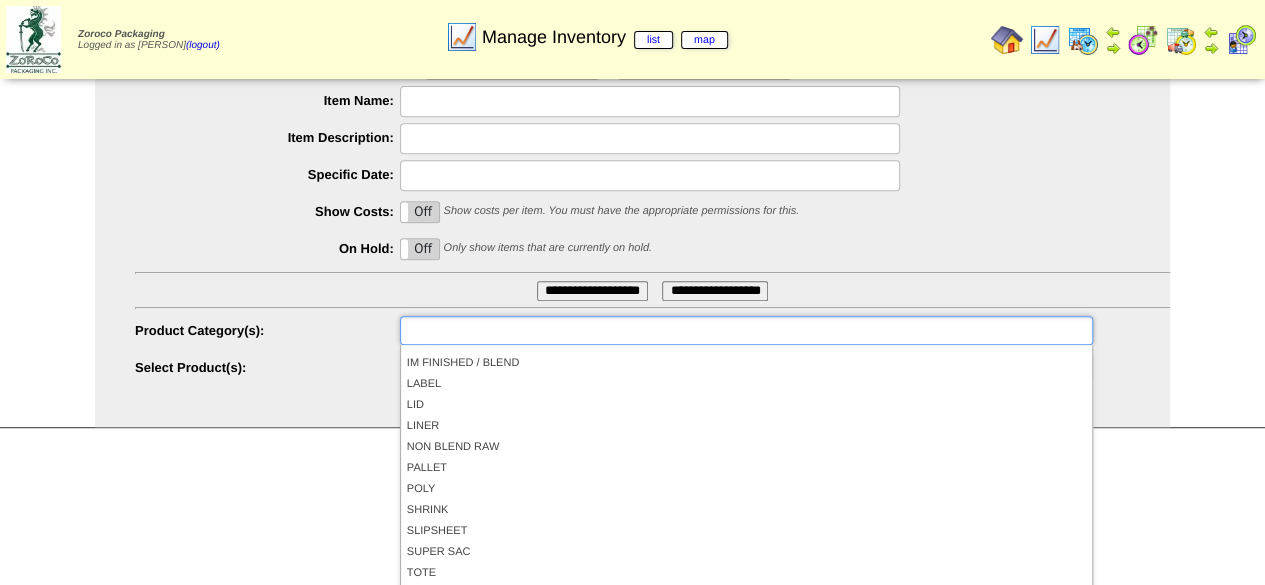 scroll, scrollTop: 180, scrollLeft: 0, axis: vertical 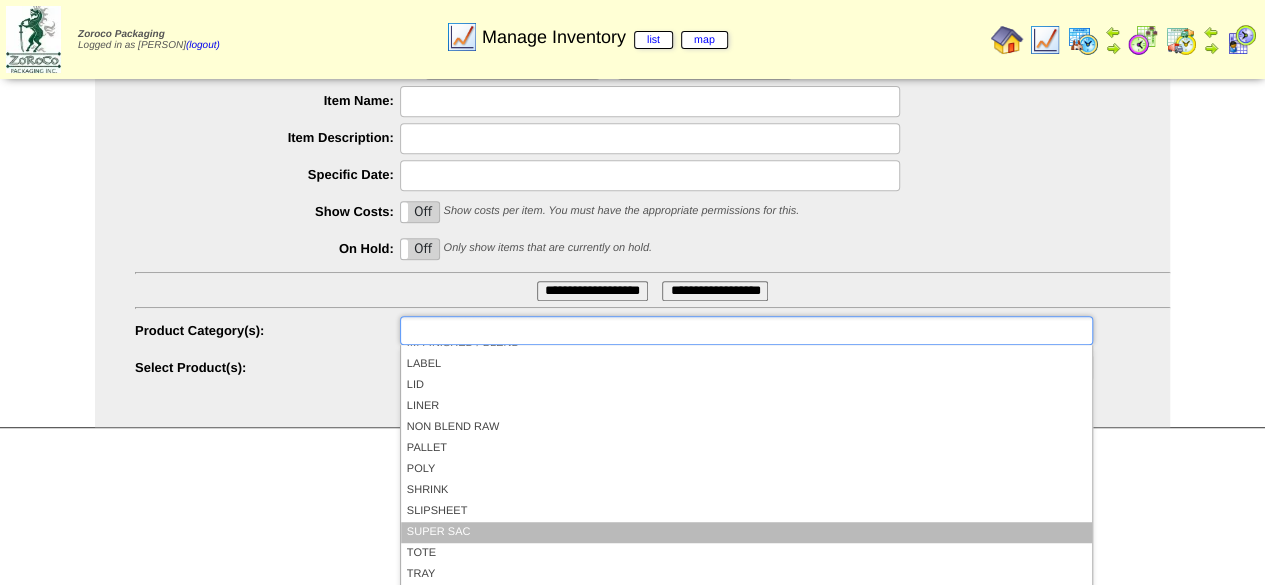 click on "SUPER SAC" at bounding box center (746, 532) 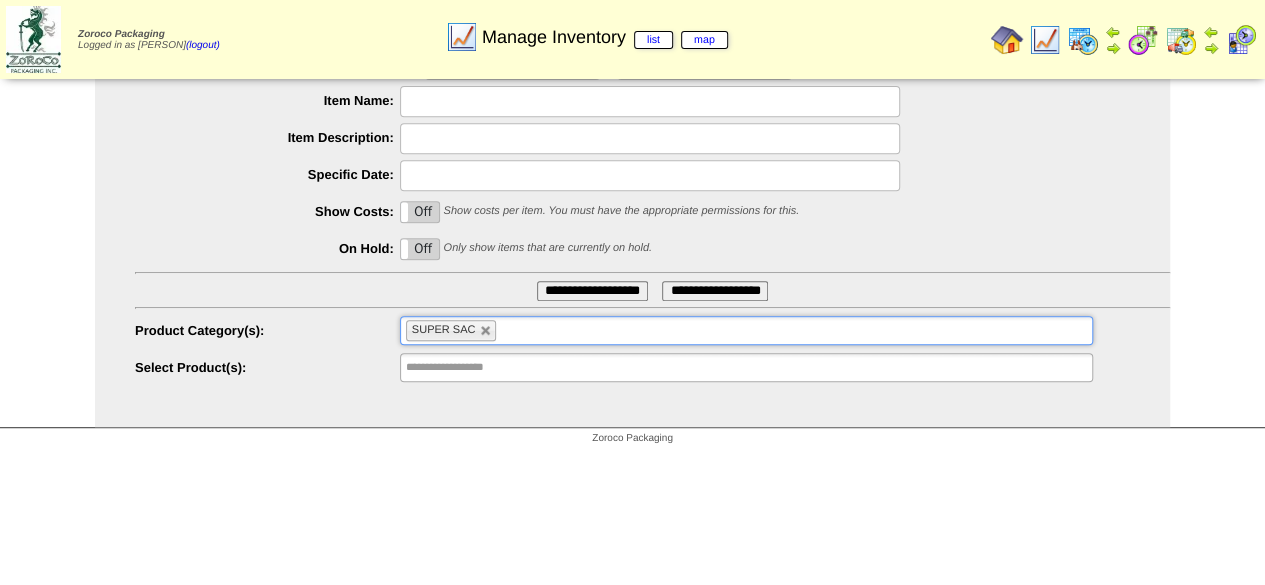 type 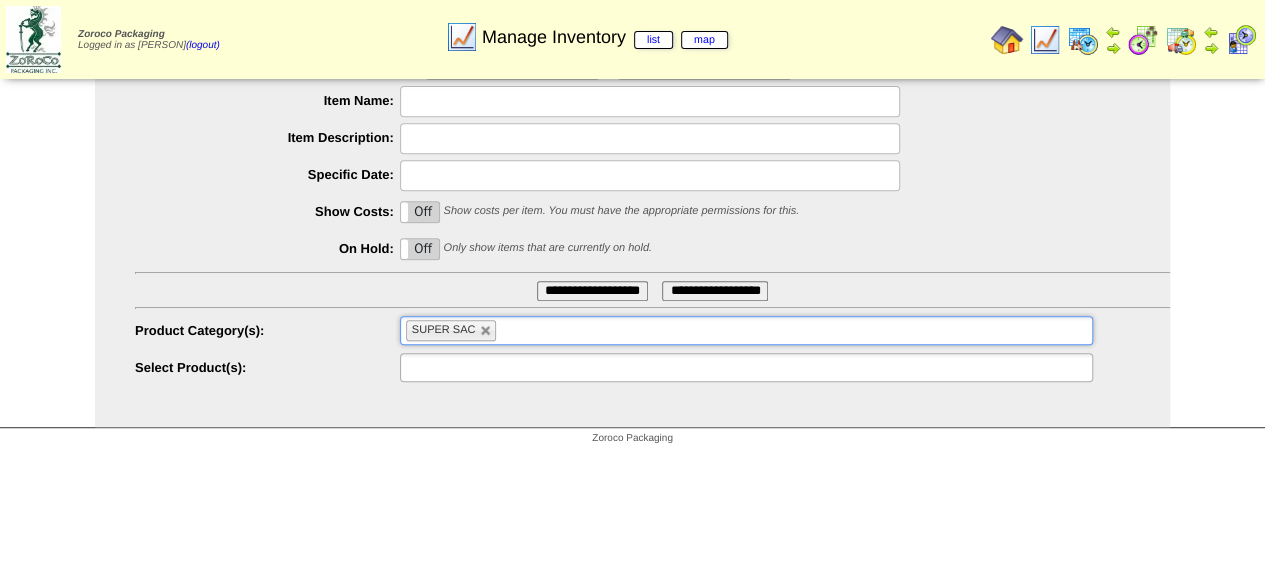 click at bounding box center [746, 367] 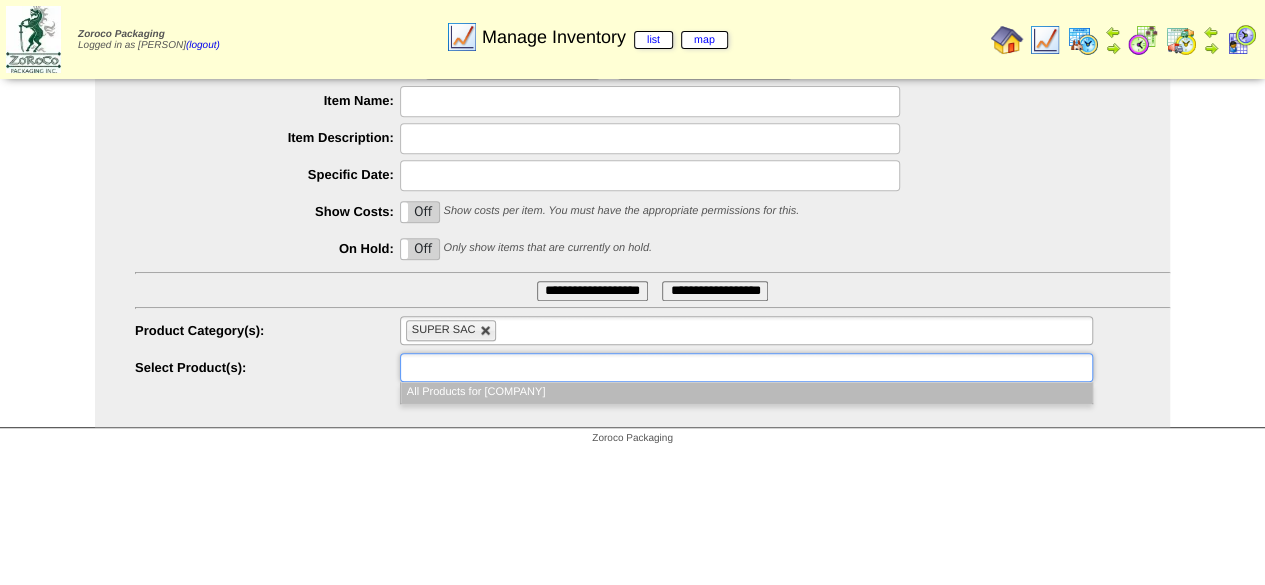 click at bounding box center [486, 331] 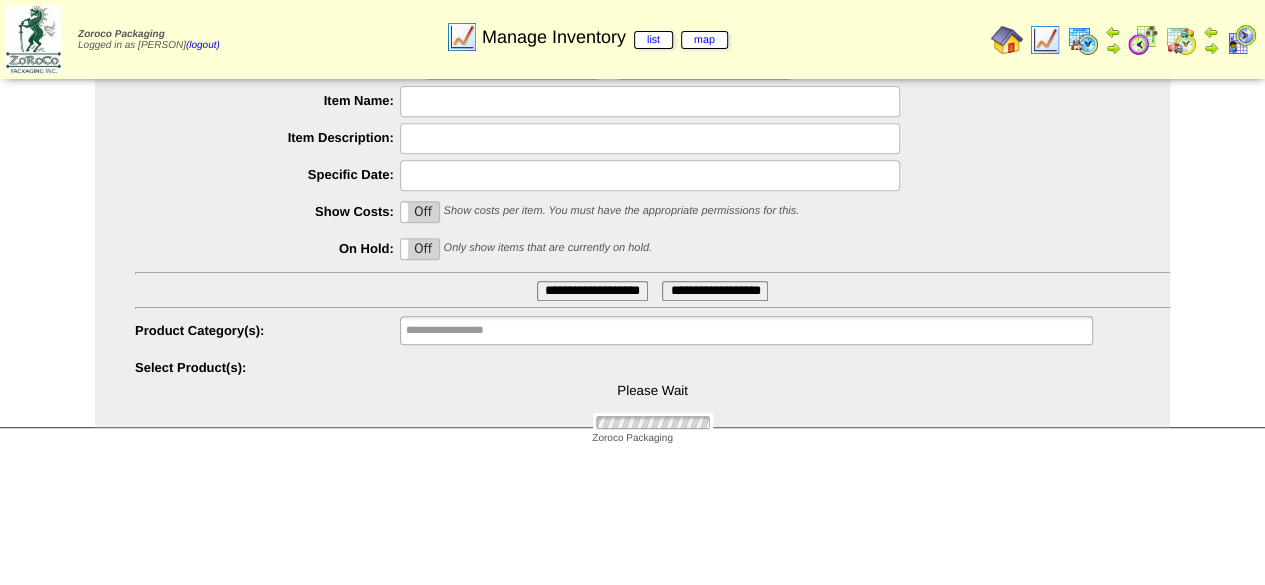 type 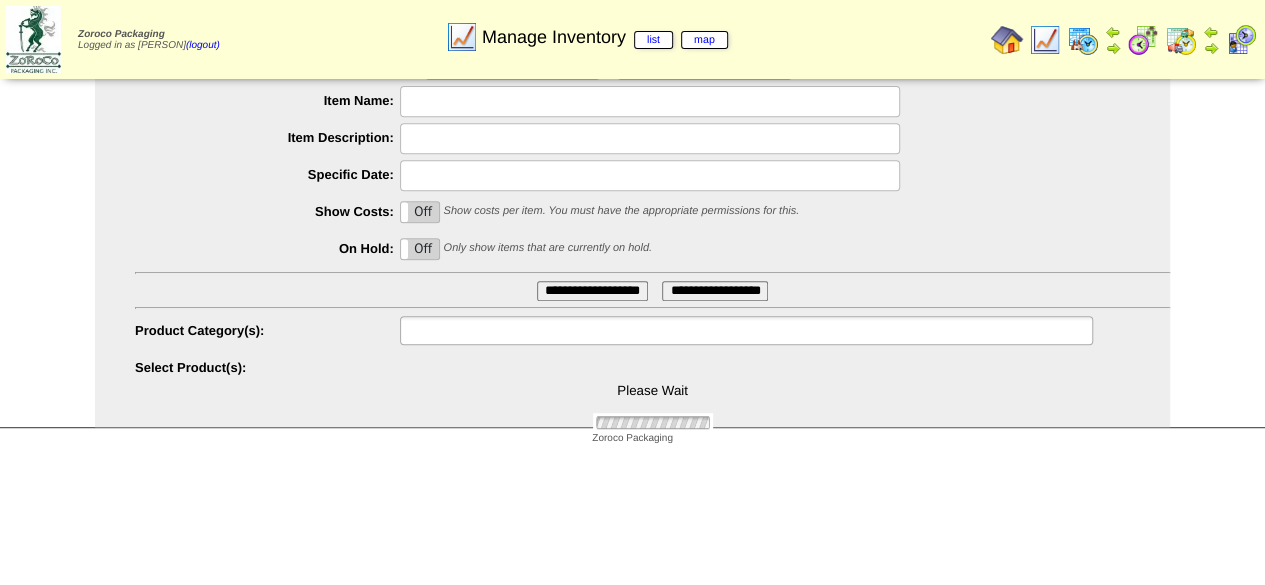 click at bounding box center (470, 330) 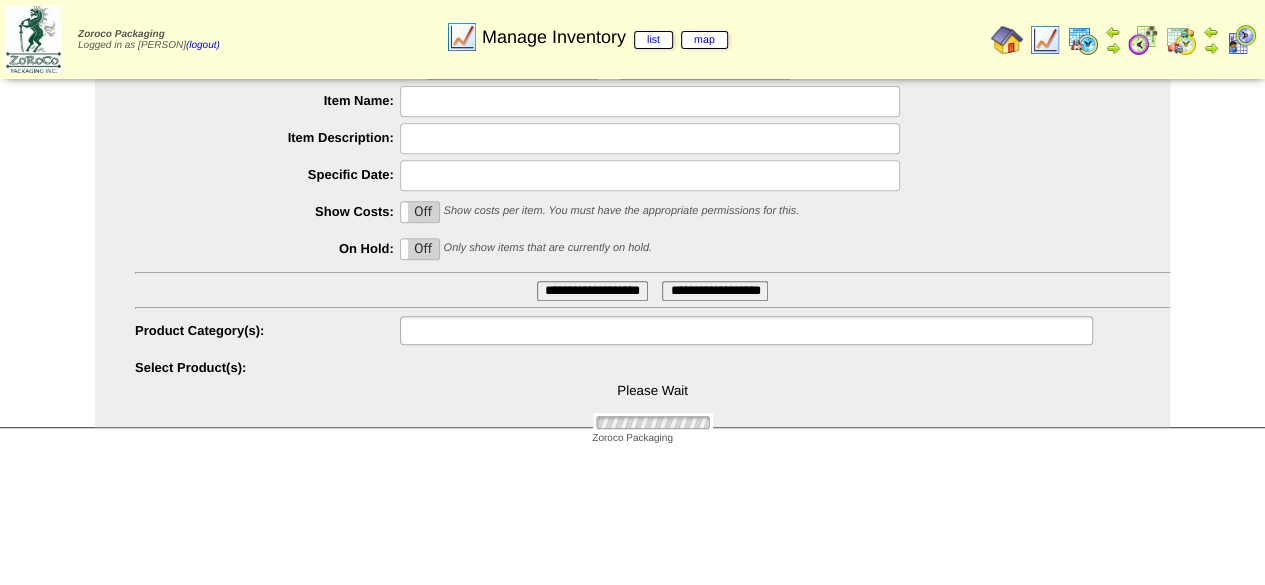 scroll, scrollTop: 0, scrollLeft: 0, axis: both 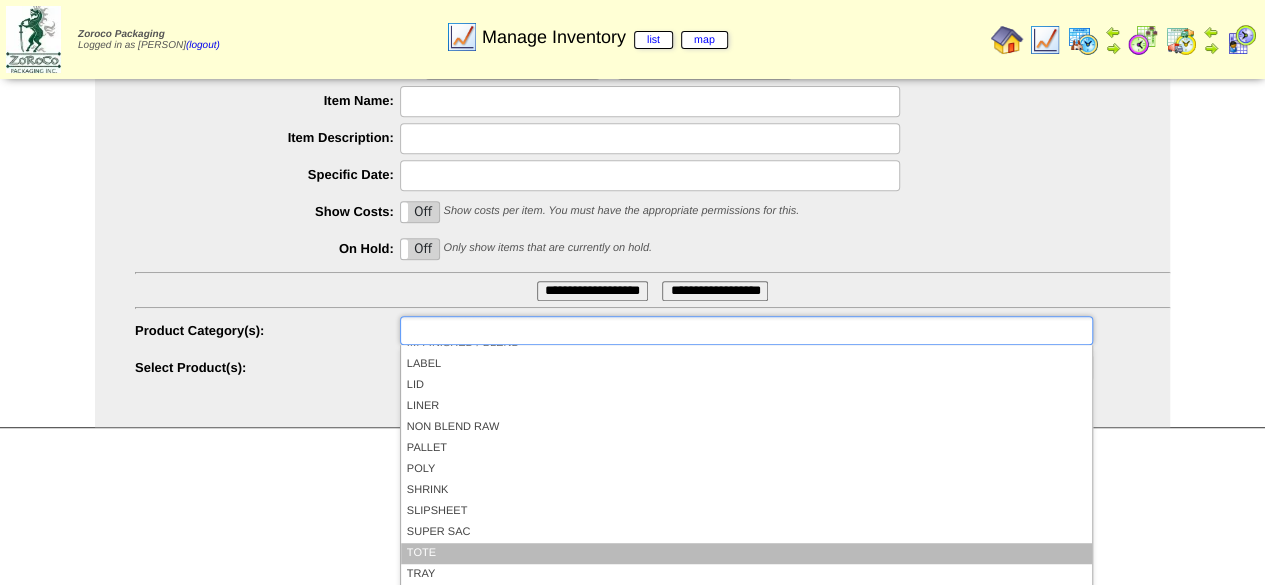 click on "TOTE" at bounding box center (746, 553) 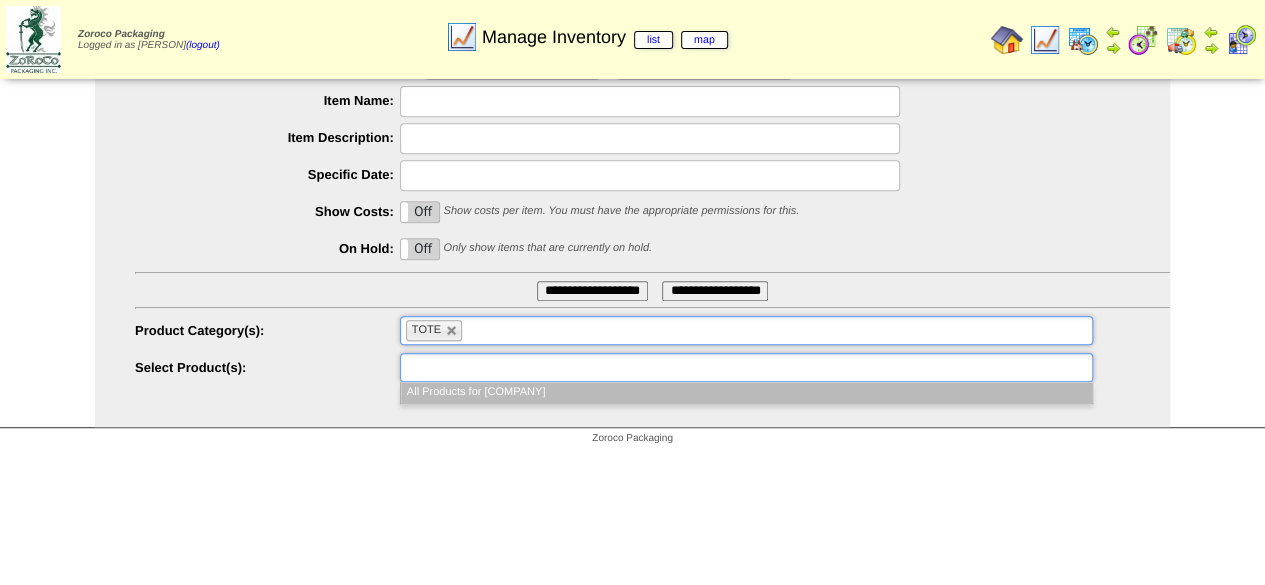 click at bounding box center (746, 367) 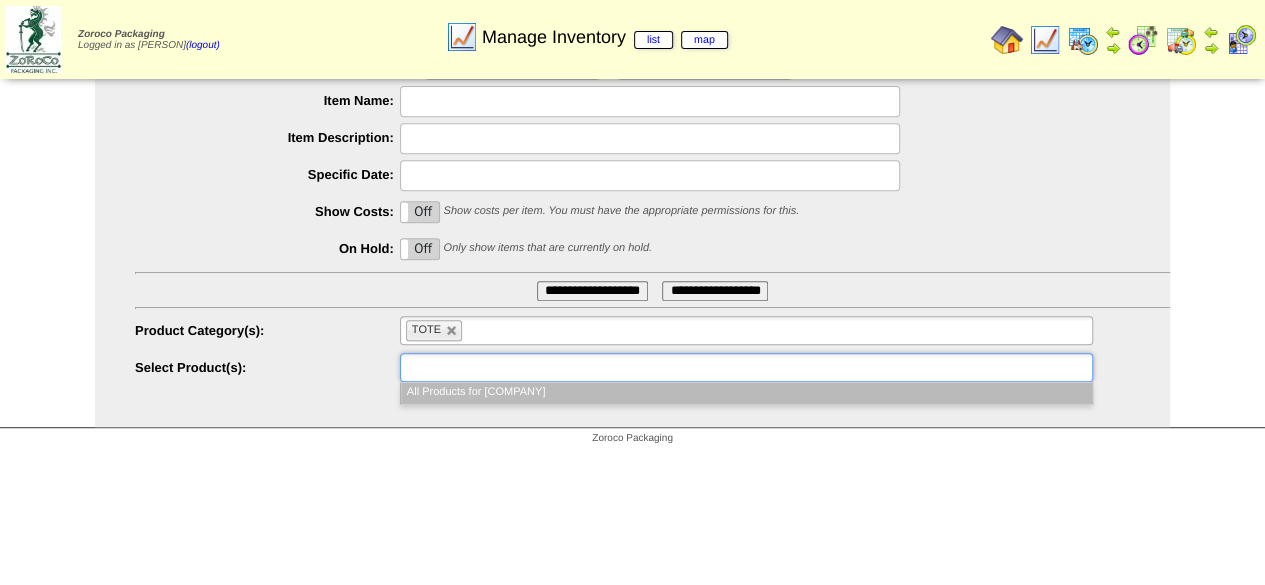 click on "TOTE" at bounding box center (434, 330) 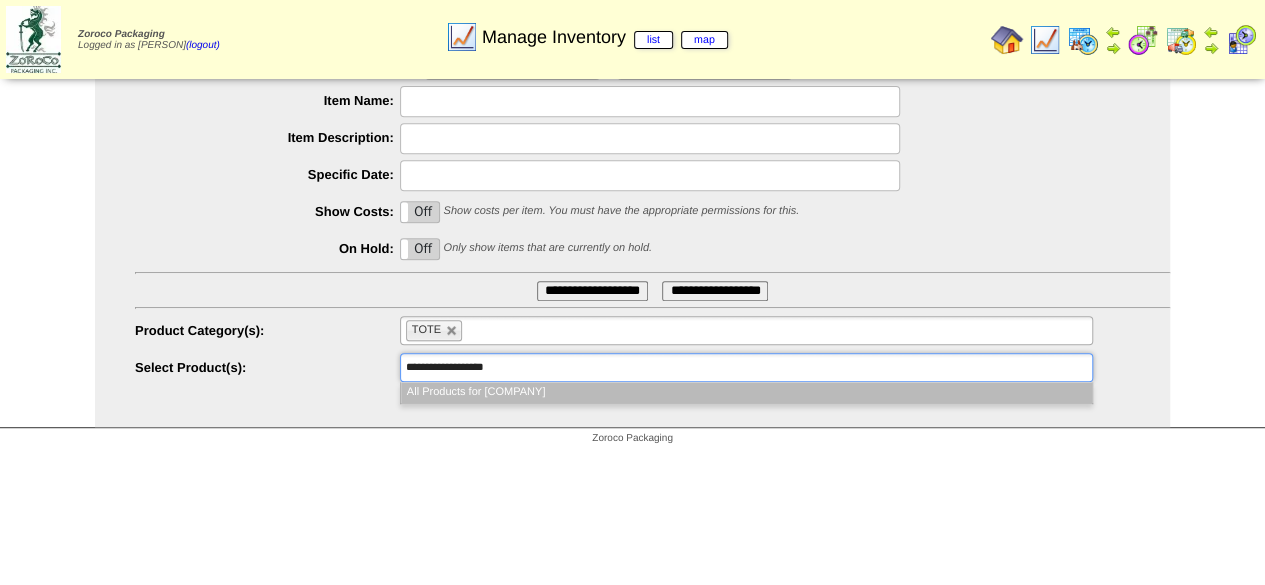 scroll, scrollTop: 0, scrollLeft: 0, axis: both 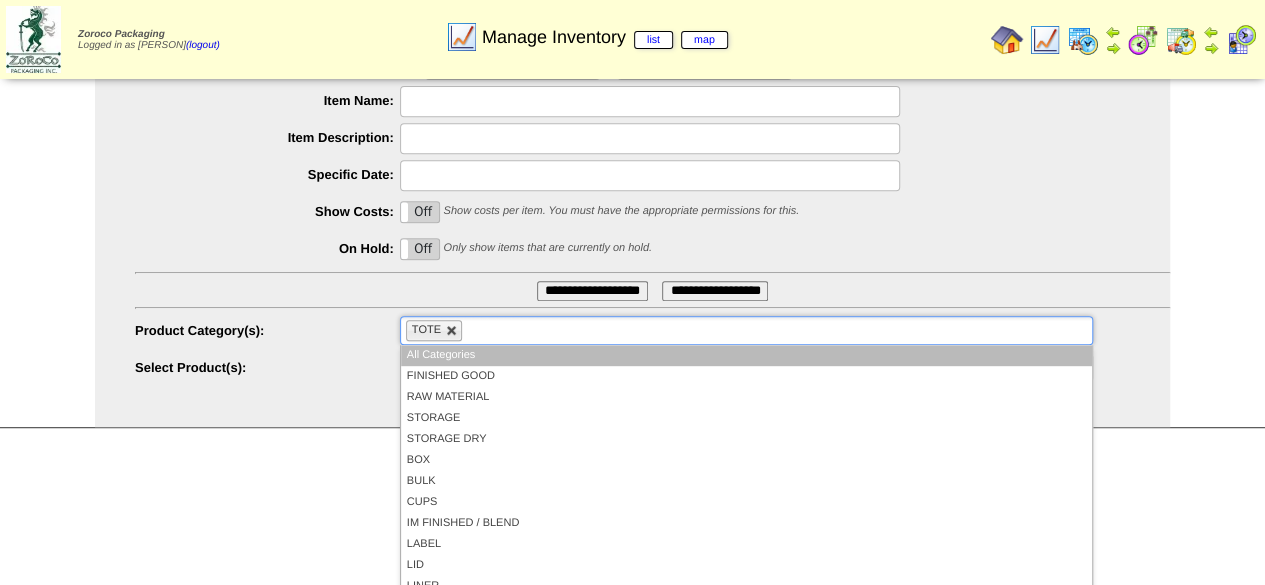 click at bounding box center (452, 331) 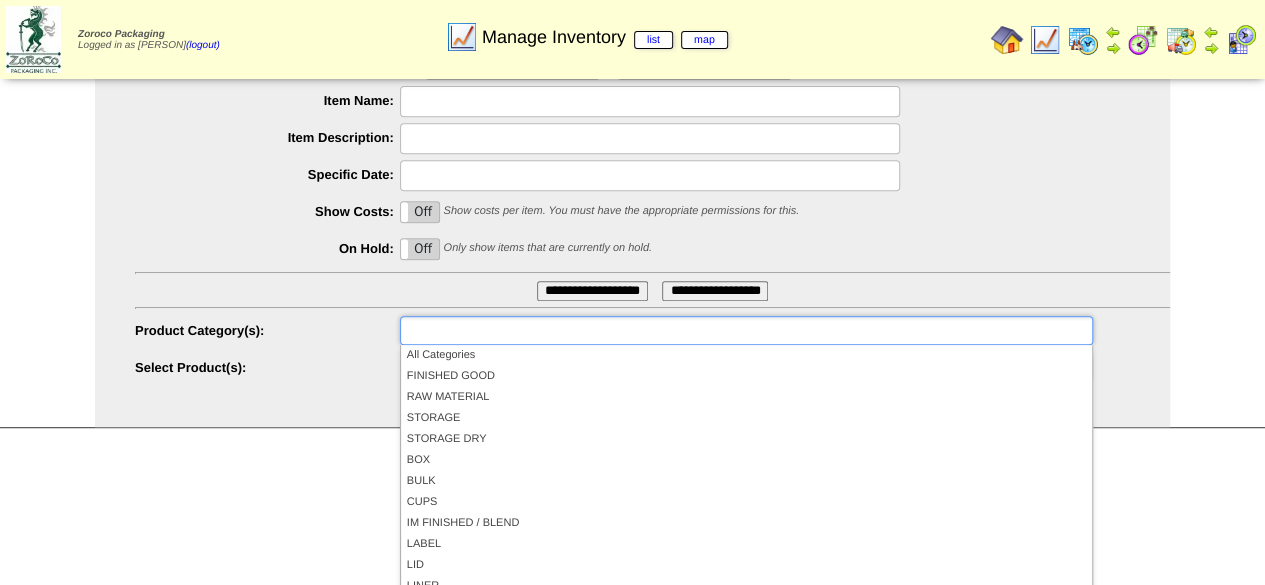 click on "**********" at bounding box center (652, 331) 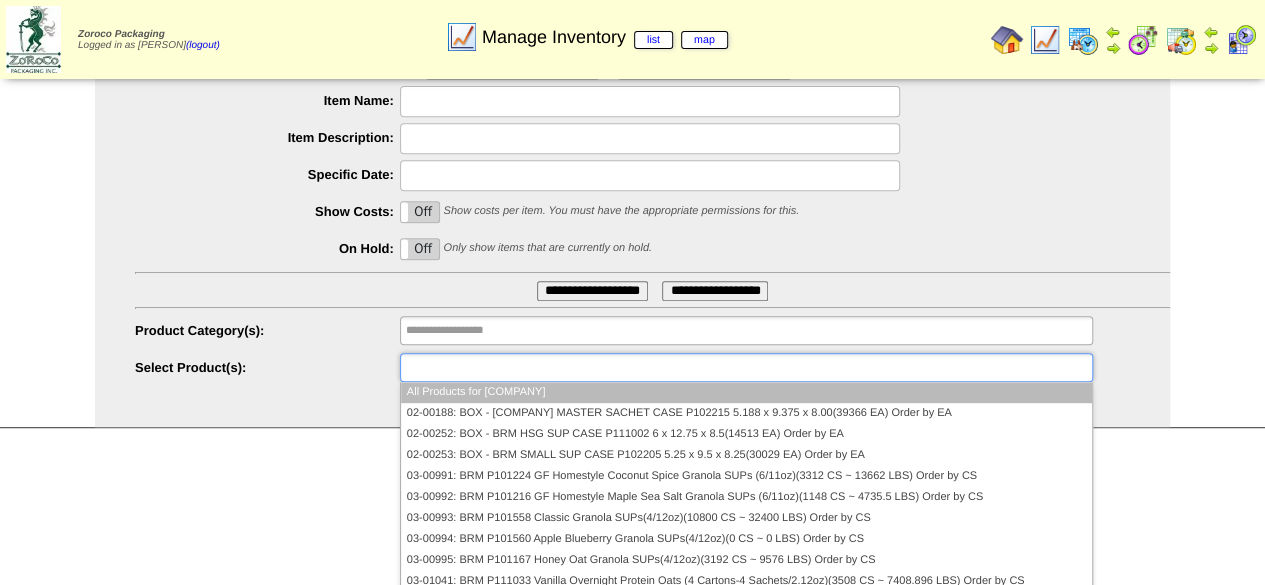 click at bounding box center [746, 367] 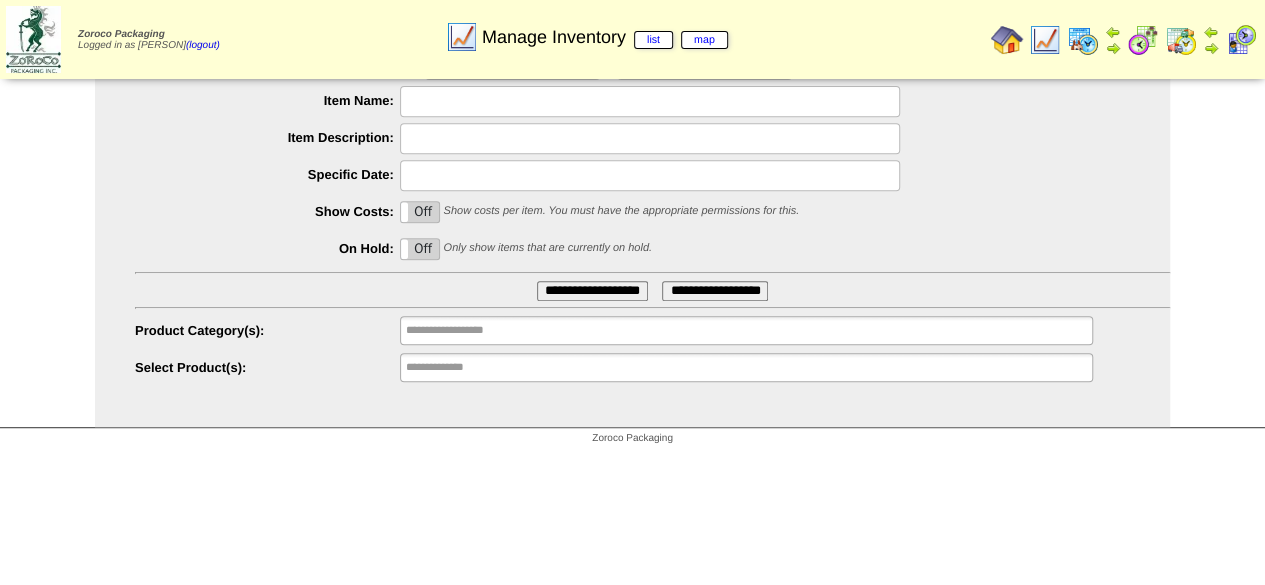 type on "**********" 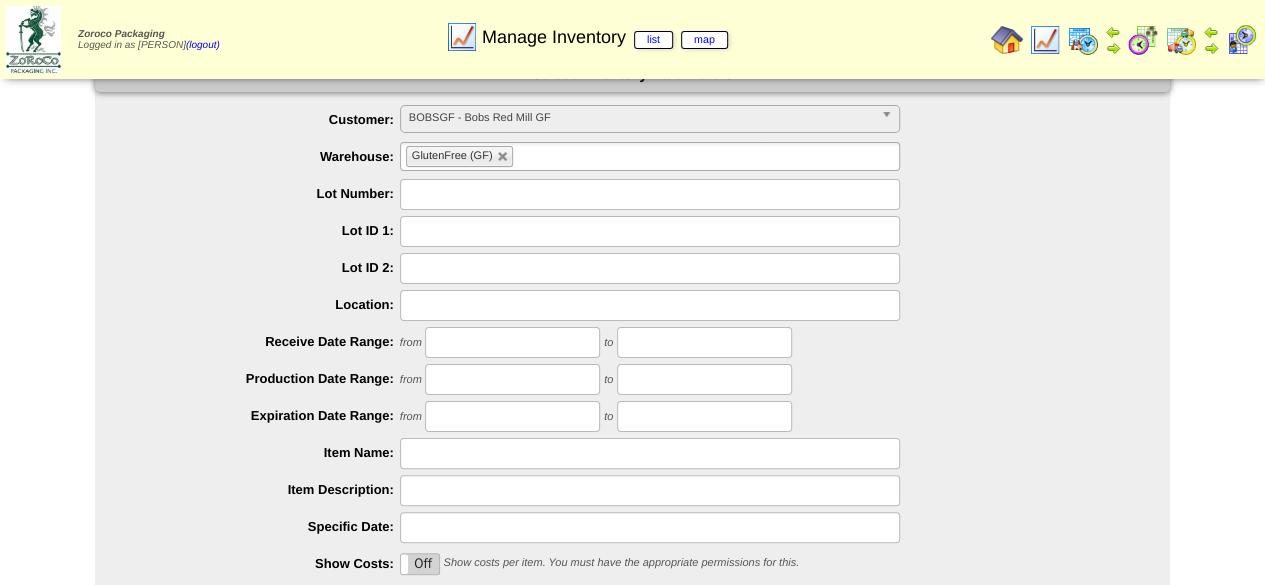 scroll, scrollTop: 24, scrollLeft: 0, axis: vertical 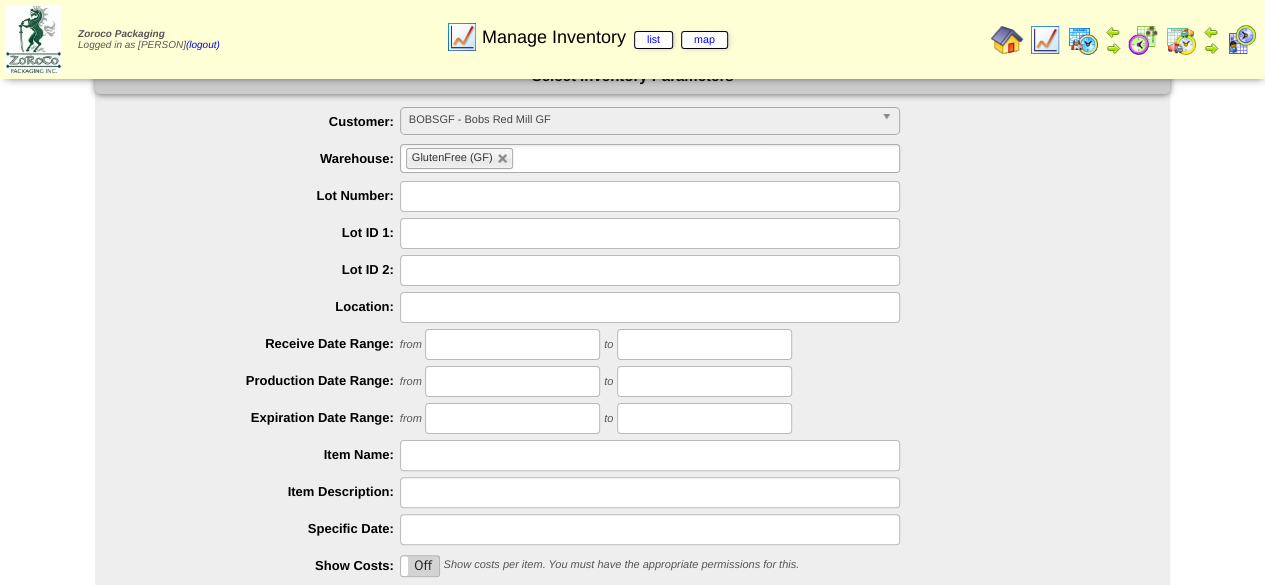 click at bounding box center (650, 196) 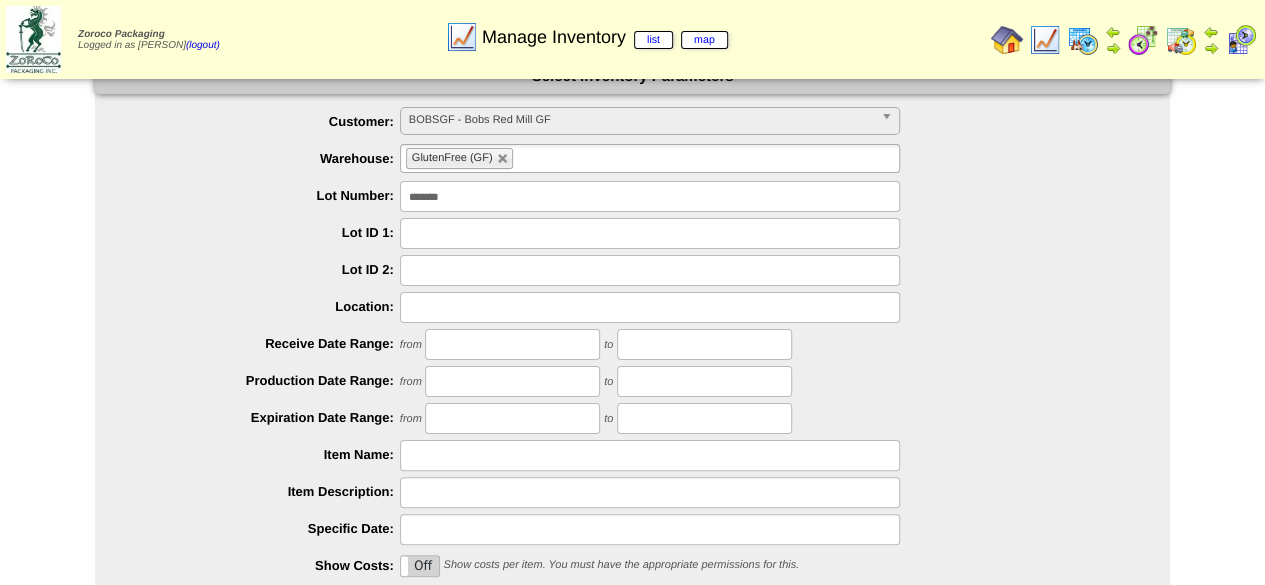type on "*******" 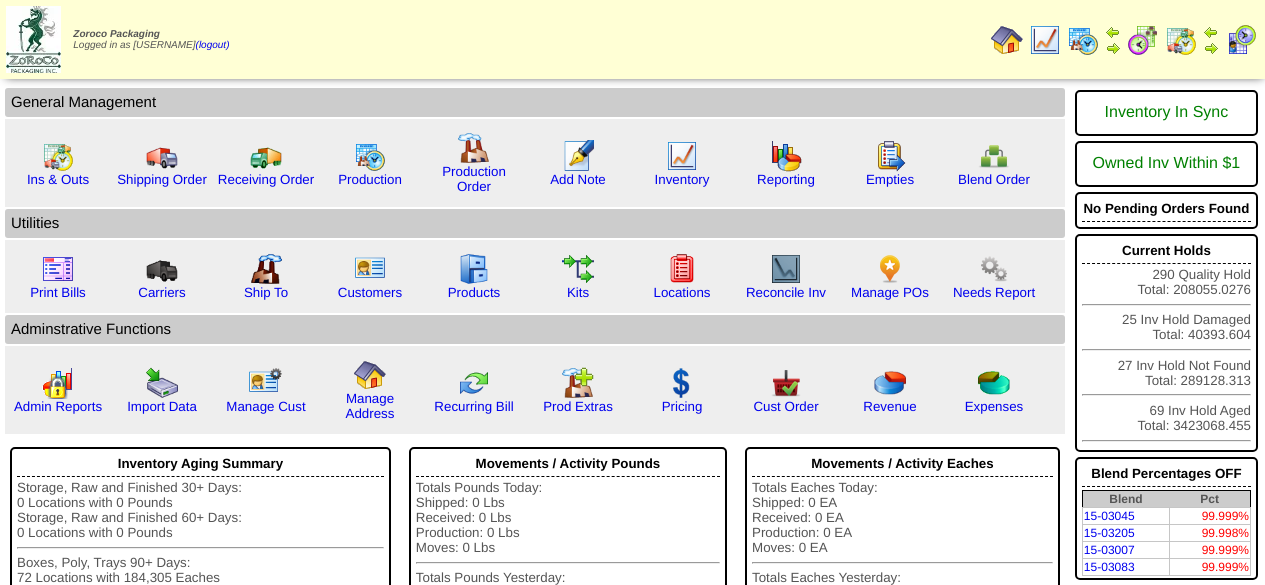 scroll, scrollTop: 0, scrollLeft: 0, axis: both 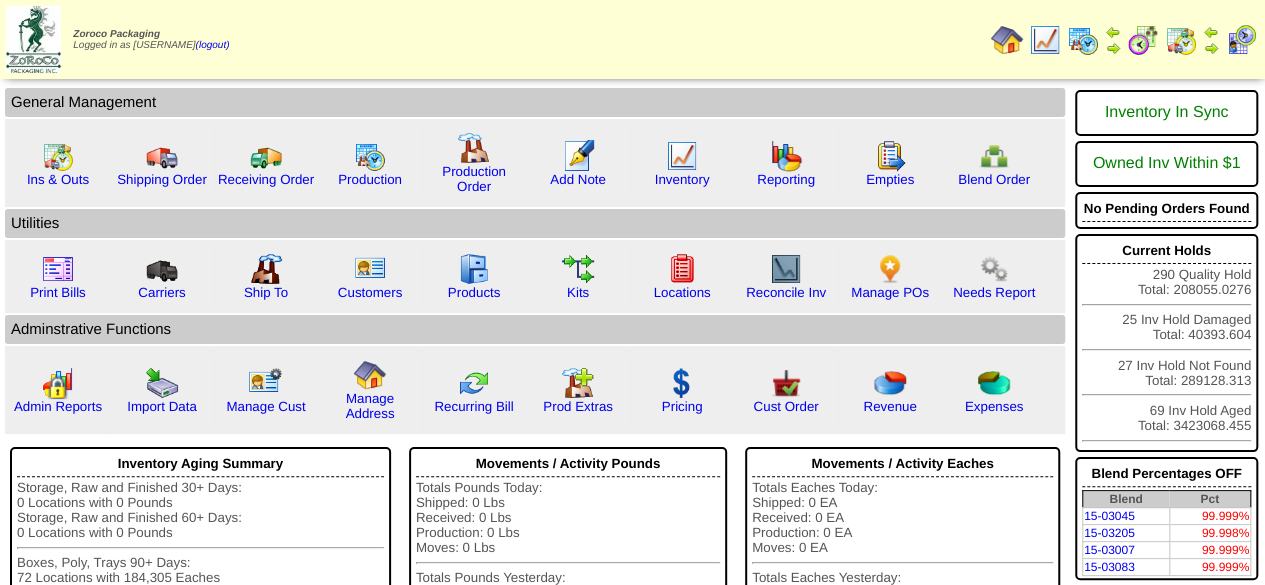 click at bounding box center [1083, 40] 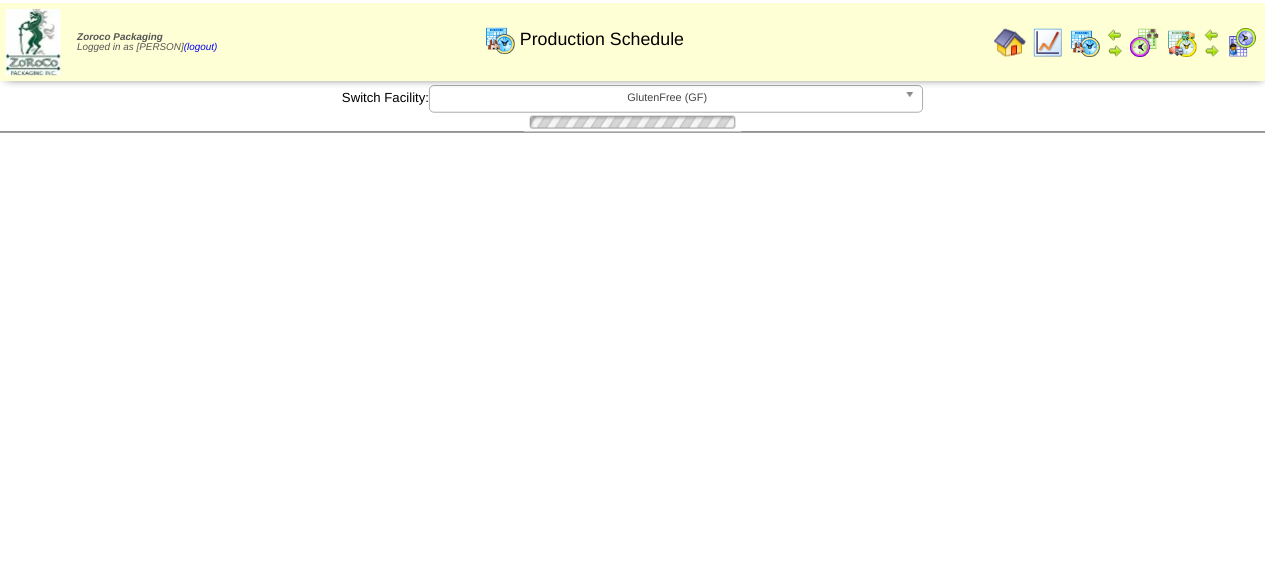 scroll, scrollTop: 0, scrollLeft: 0, axis: both 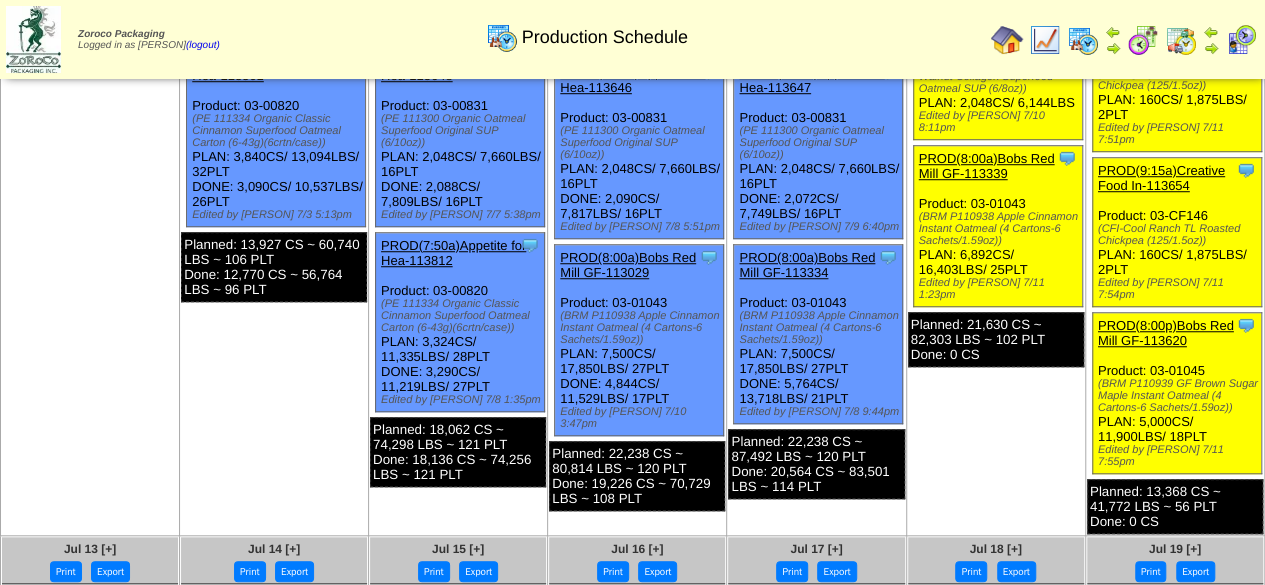click on "PROD(8:00a)Bobs Red Mill GF-113334" at bounding box center (817, 265) 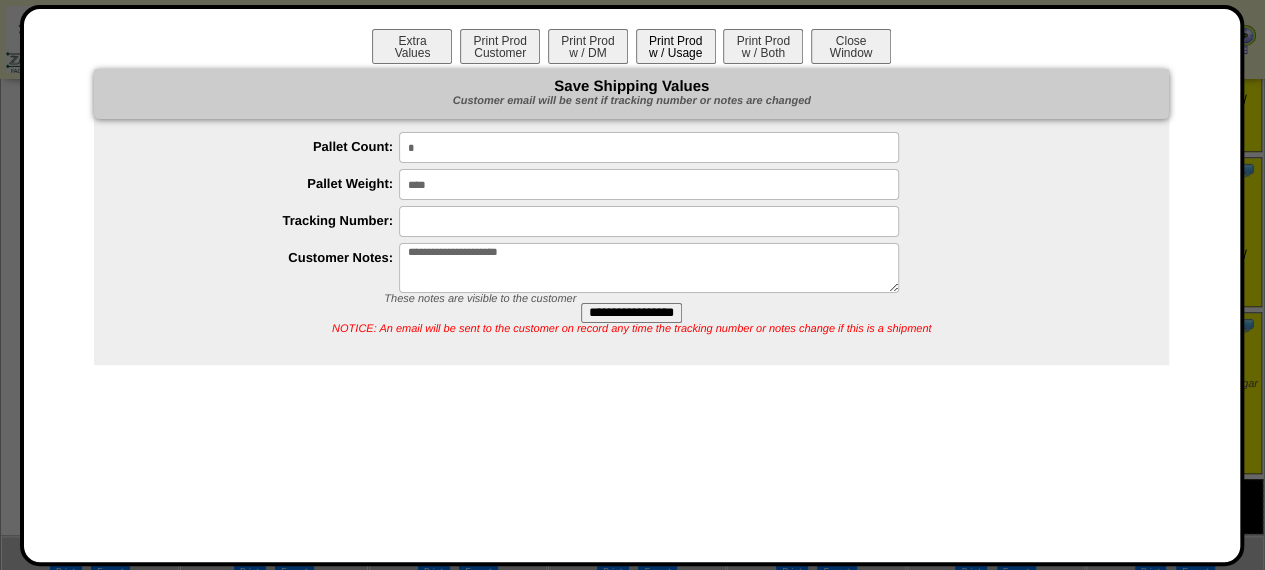 click on "Print Prod w / Usage" at bounding box center [676, 46] 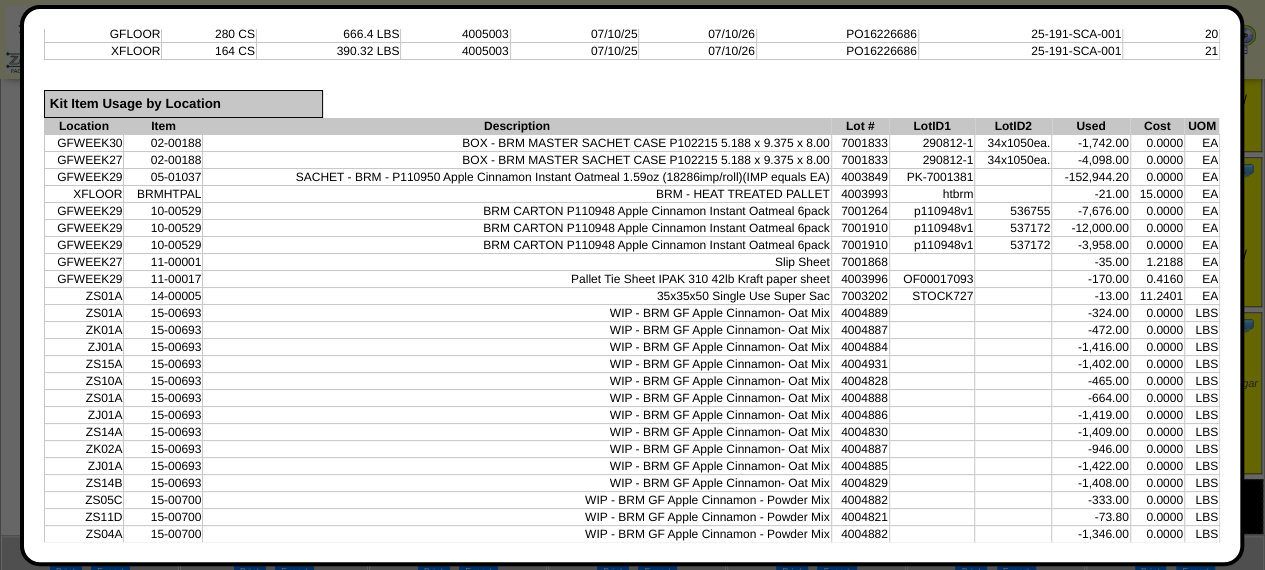 scroll, scrollTop: 1040, scrollLeft: 0, axis: vertical 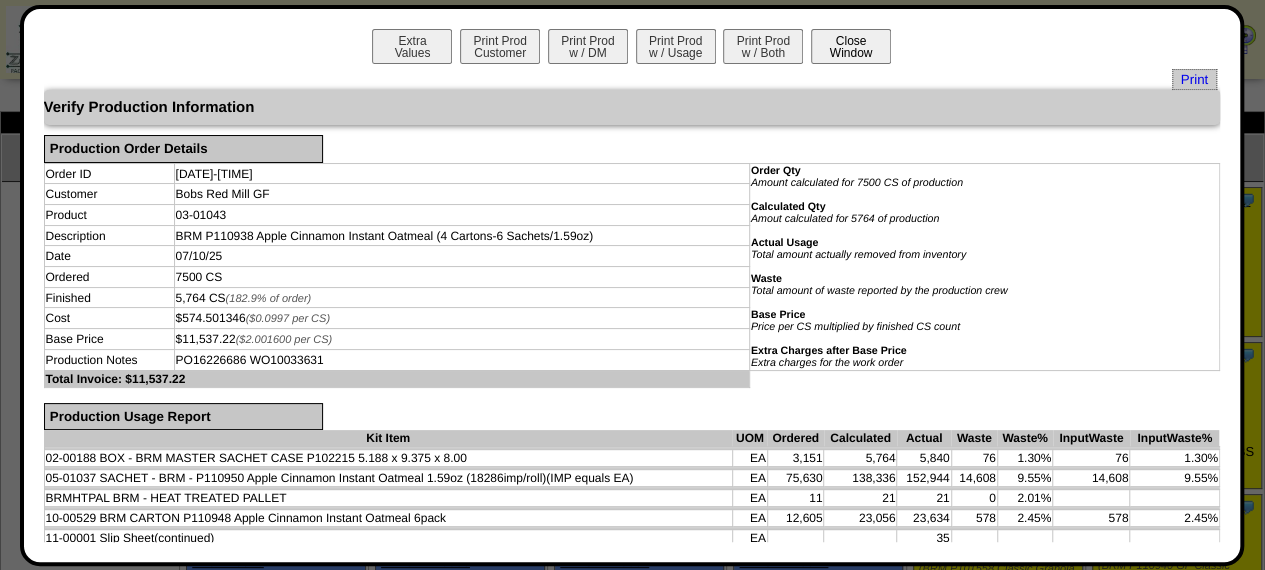 click on "Close Window" at bounding box center [851, 46] 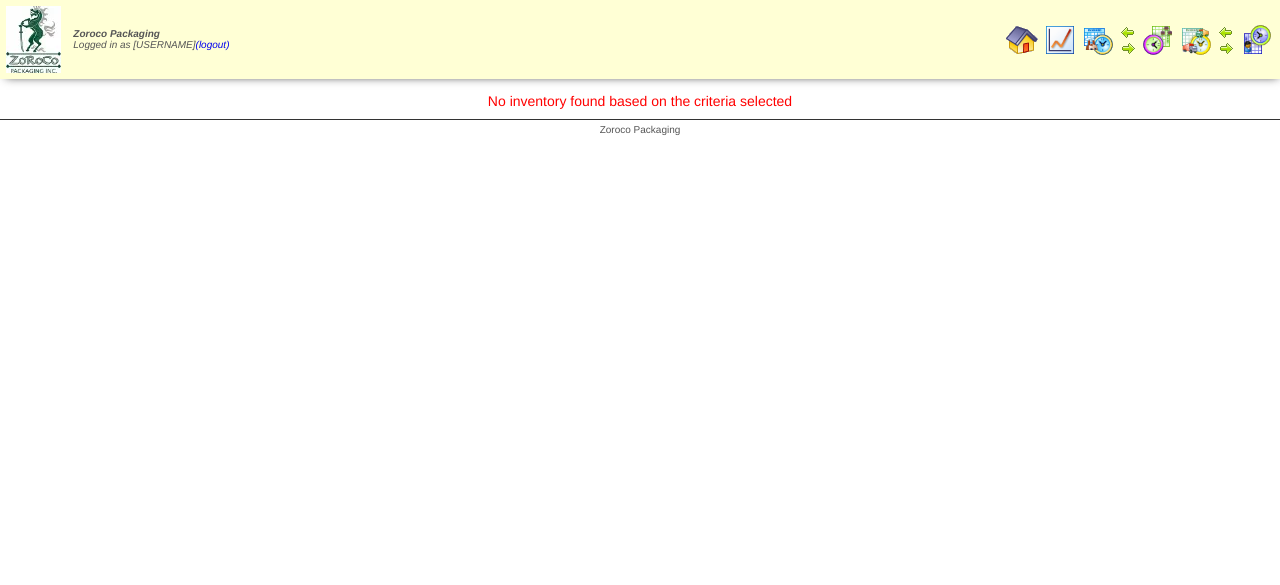 scroll, scrollTop: 0, scrollLeft: 0, axis: both 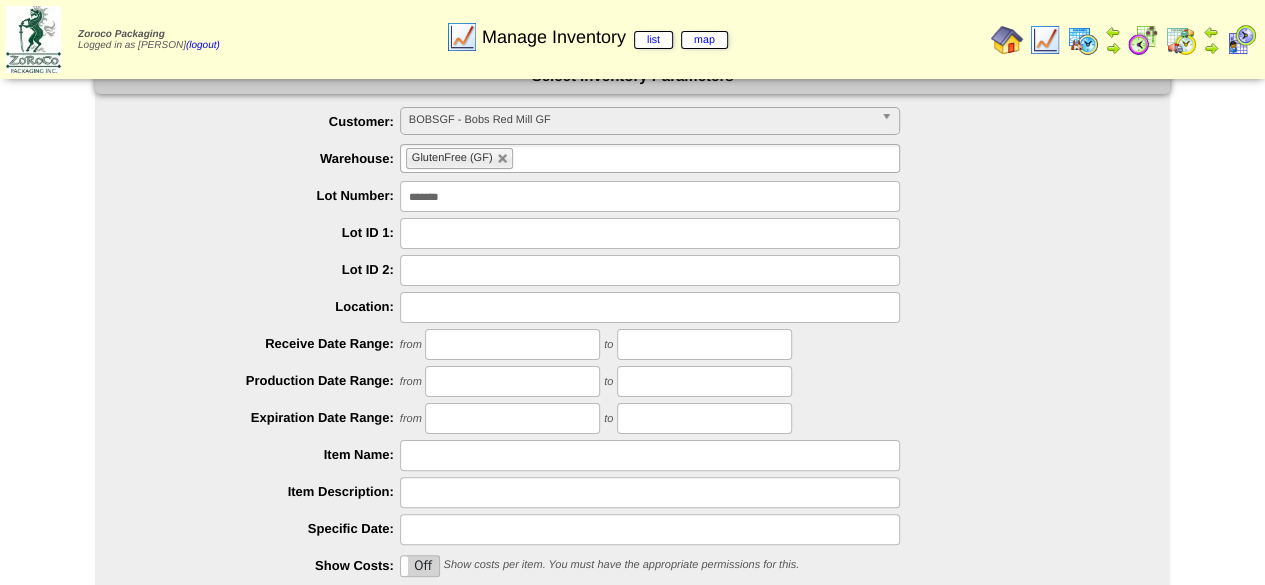 drag, startPoint x: 509, startPoint y: 205, endPoint x: 295, endPoint y: 189, distance: 214.59729 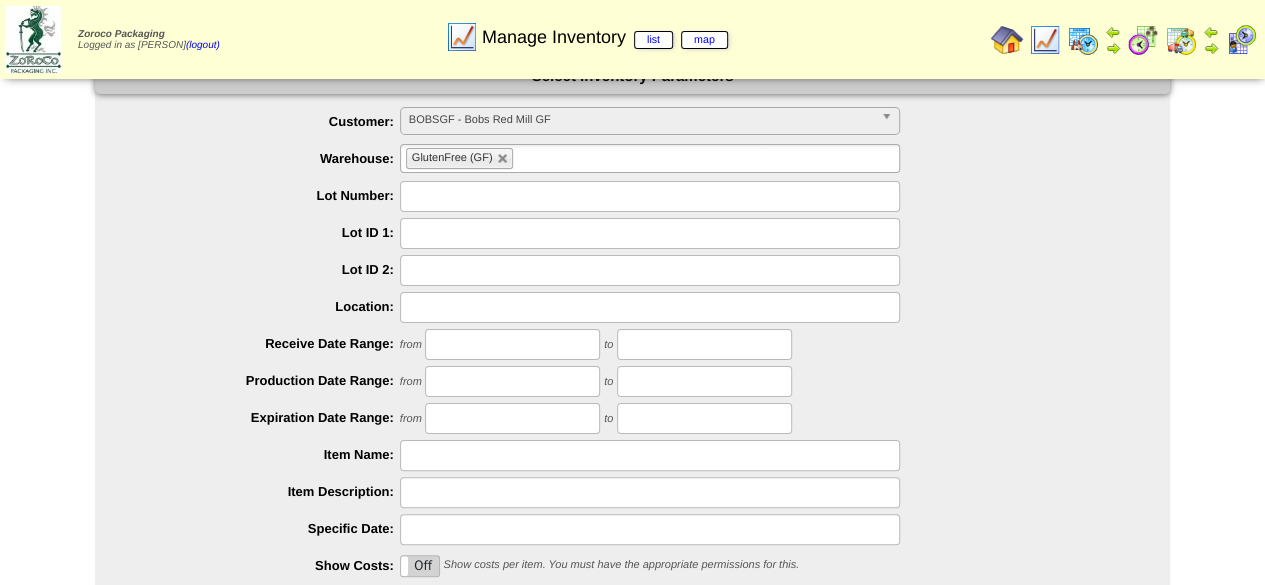scroll, scrollTop: 248, scrollLeft: 0, axis: vertical 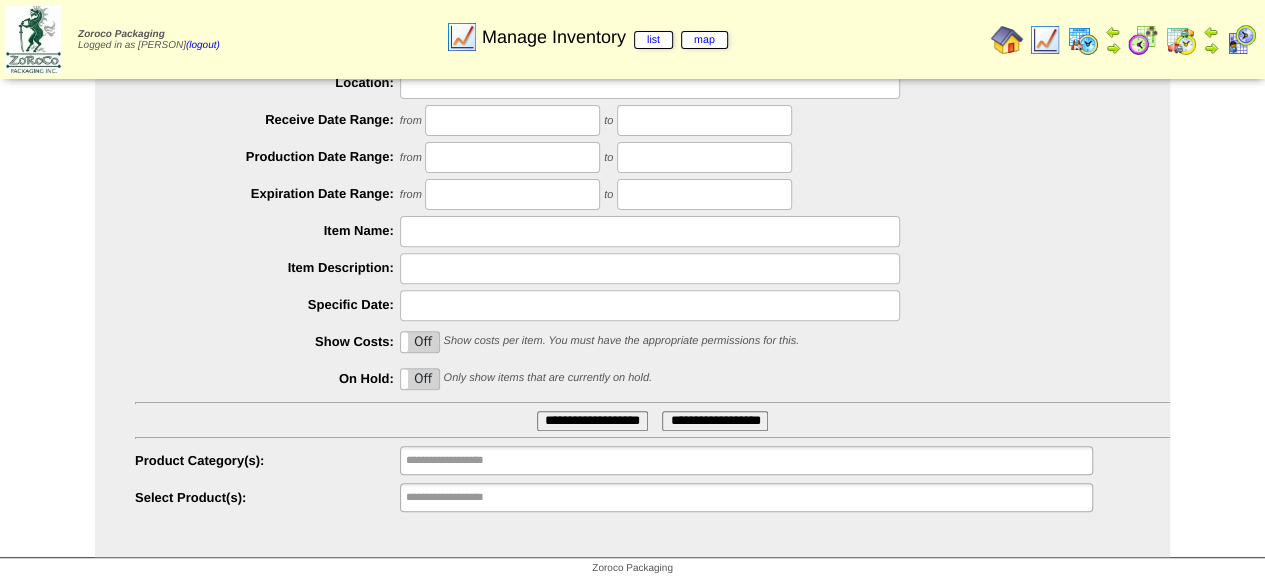 type 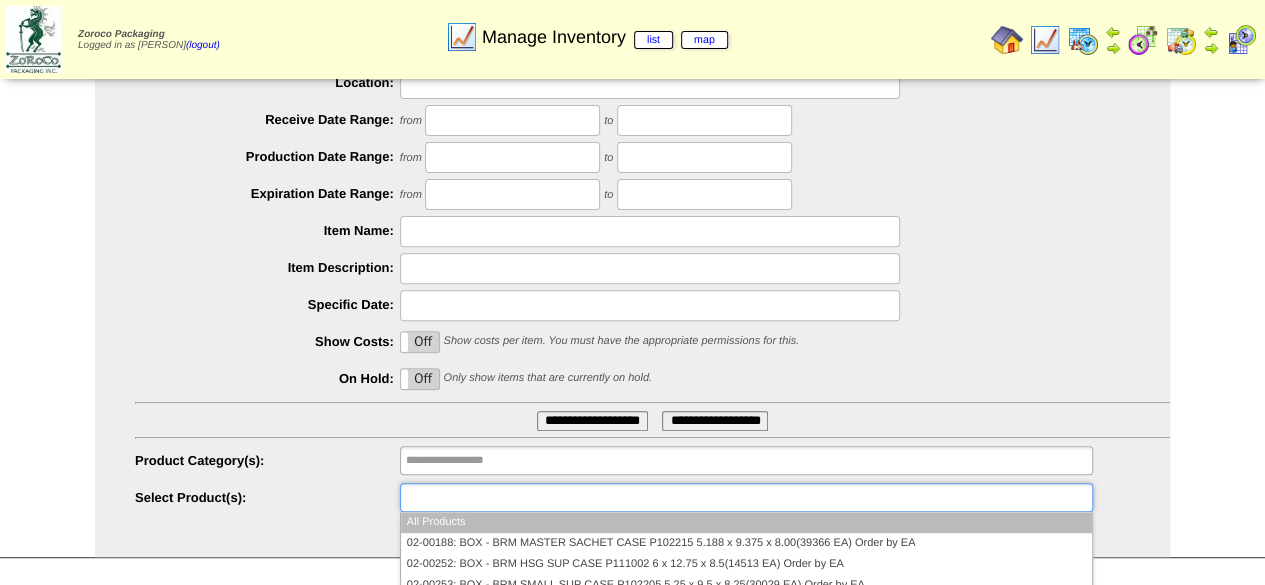 click at bounding box center [470, 497] 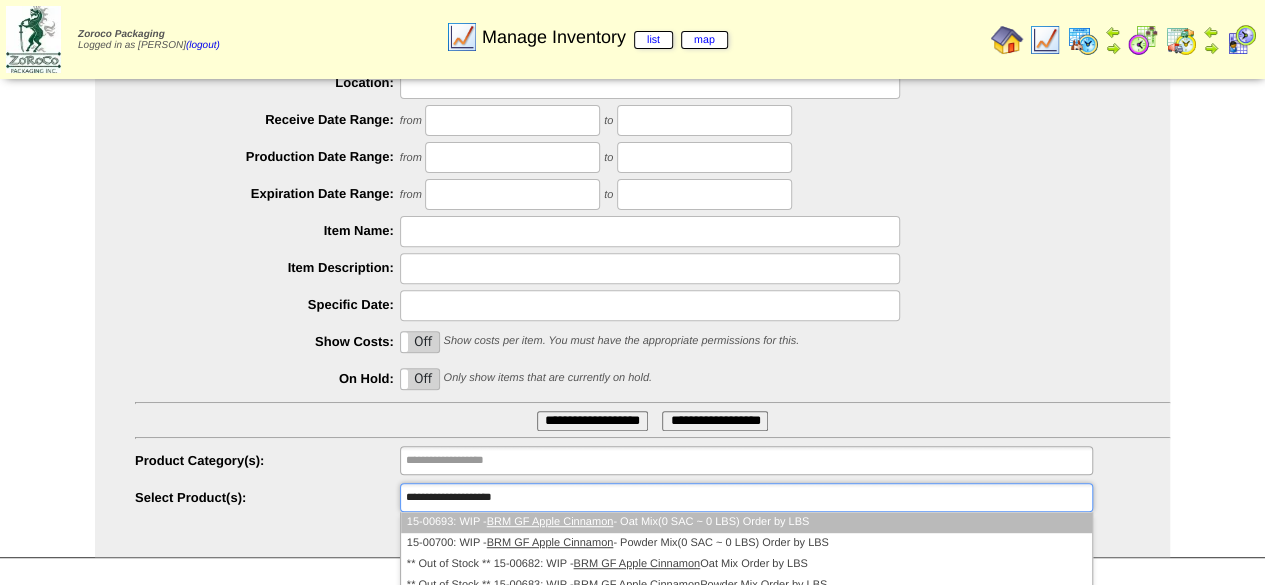 type on "**********" 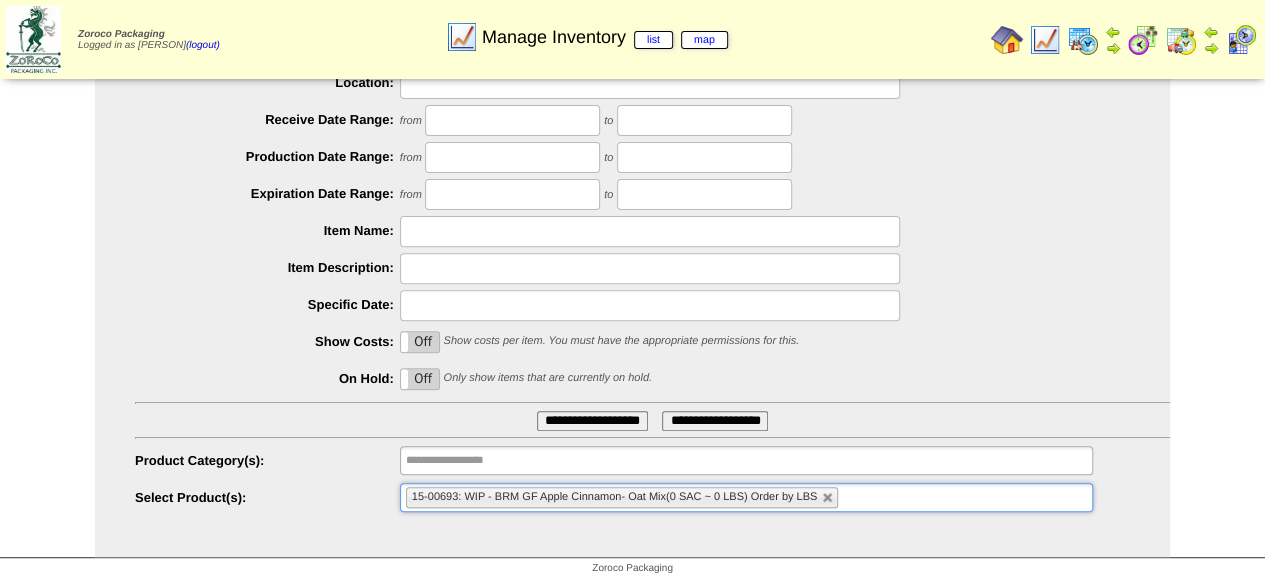 click on "**********" at bounding box center [592, 421] 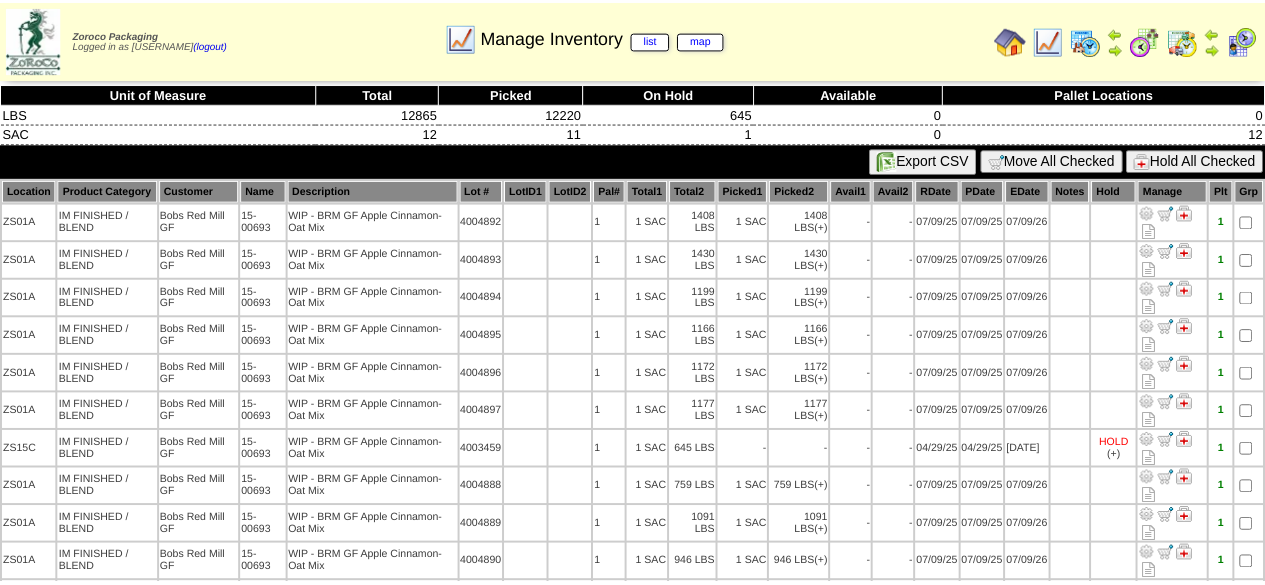 scroll, scrollTop: 0, scrollLeft: 0, axis: both 